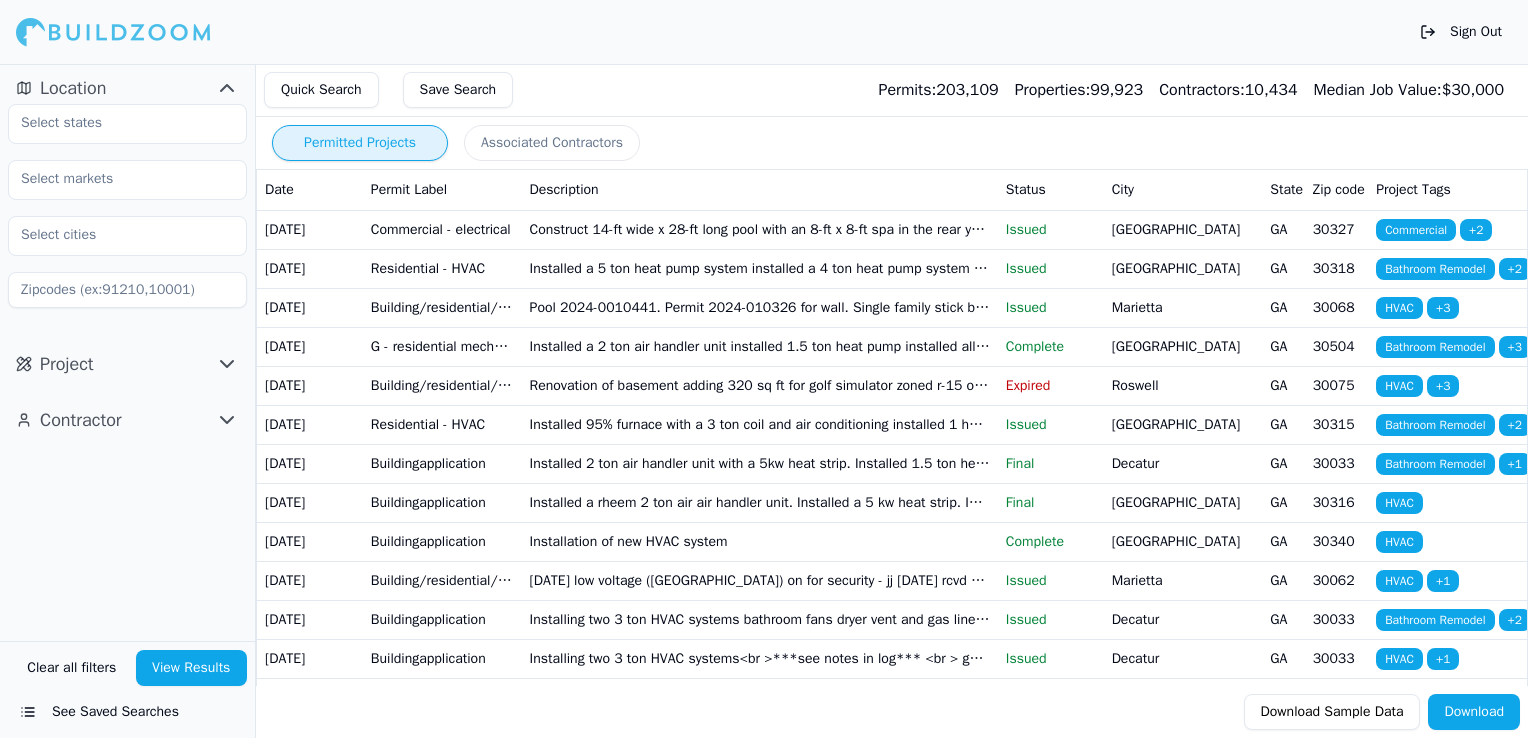 scroll, scrollTop: 0, scrollLeft: 0, axis: both 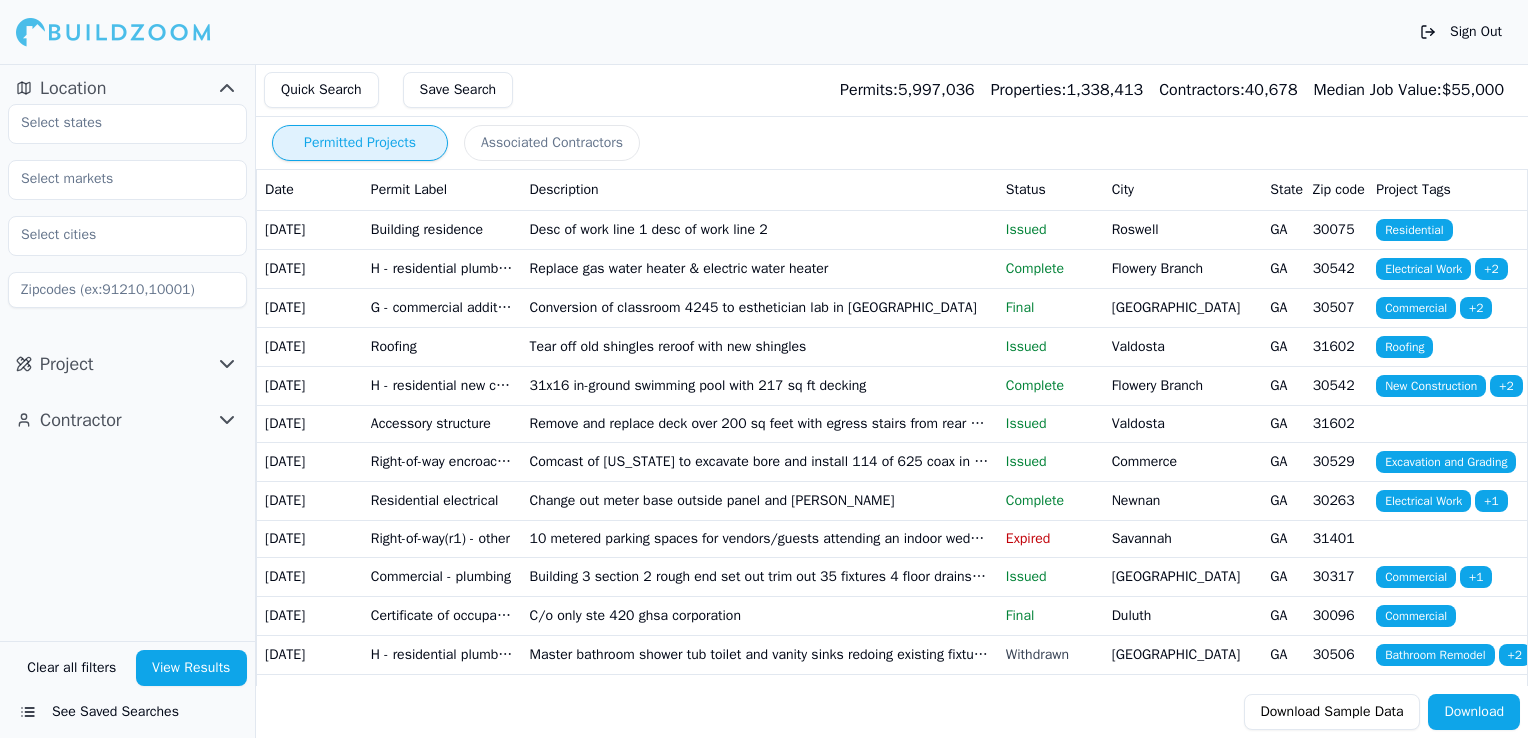 click 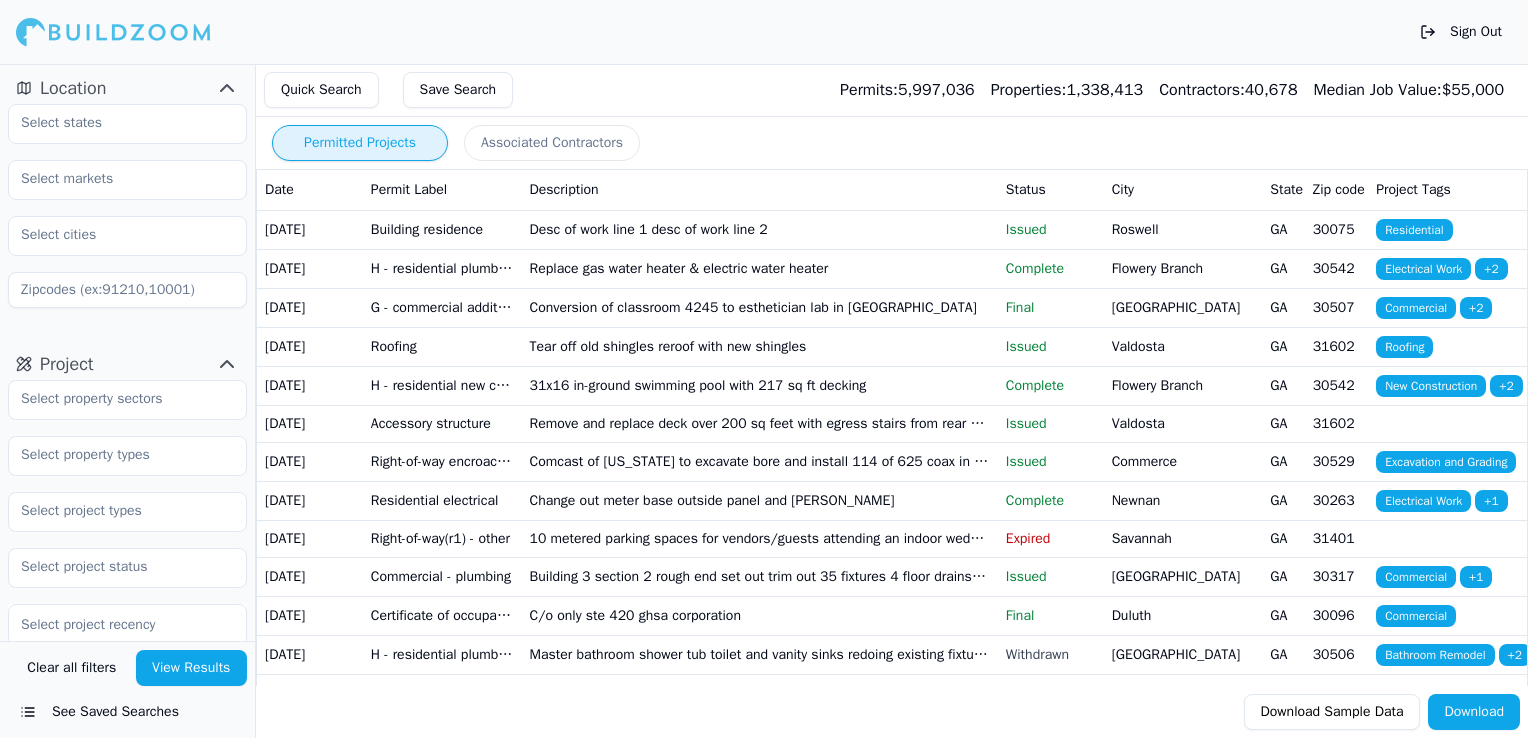 type 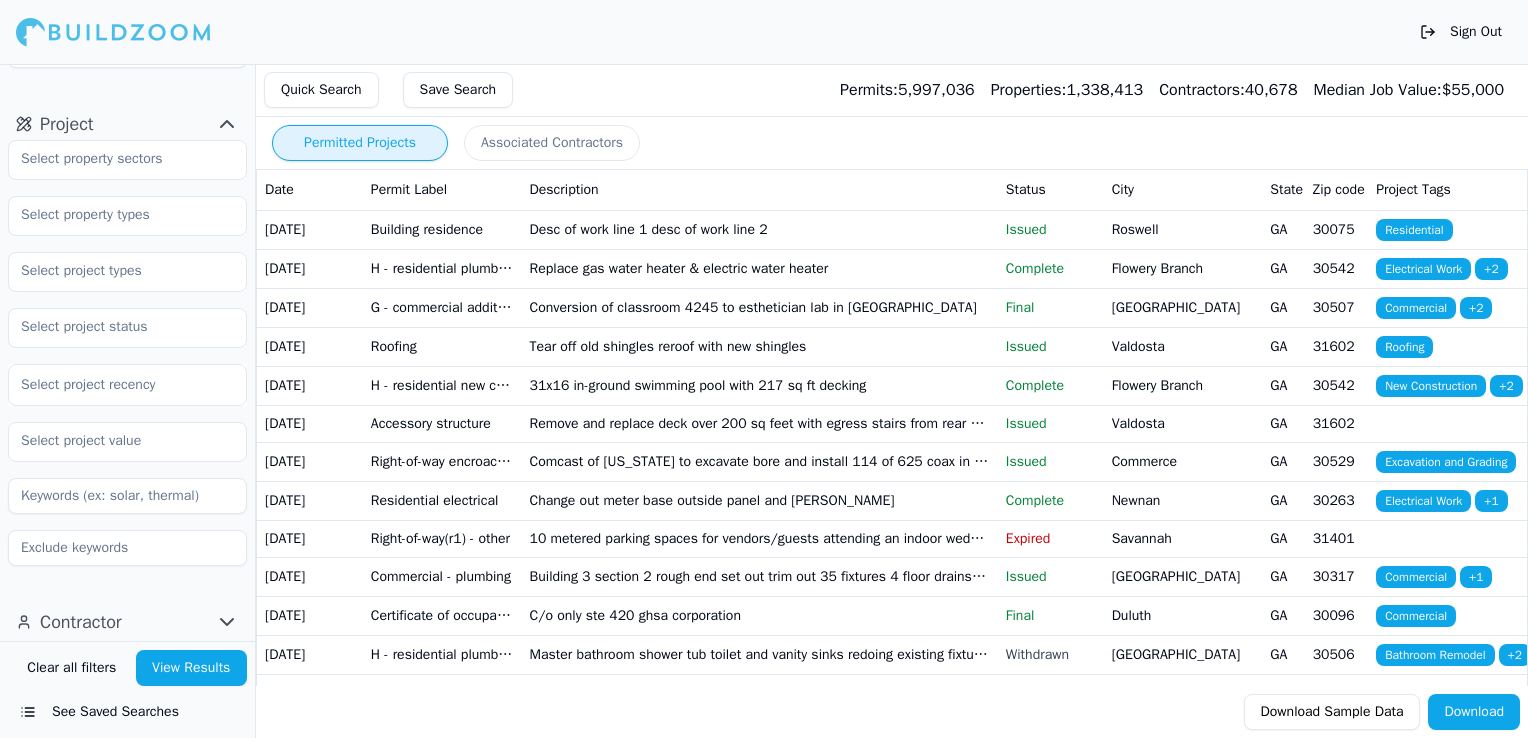 scroll, scrollTop: 244, scrollLeft: 0, axis: vertical 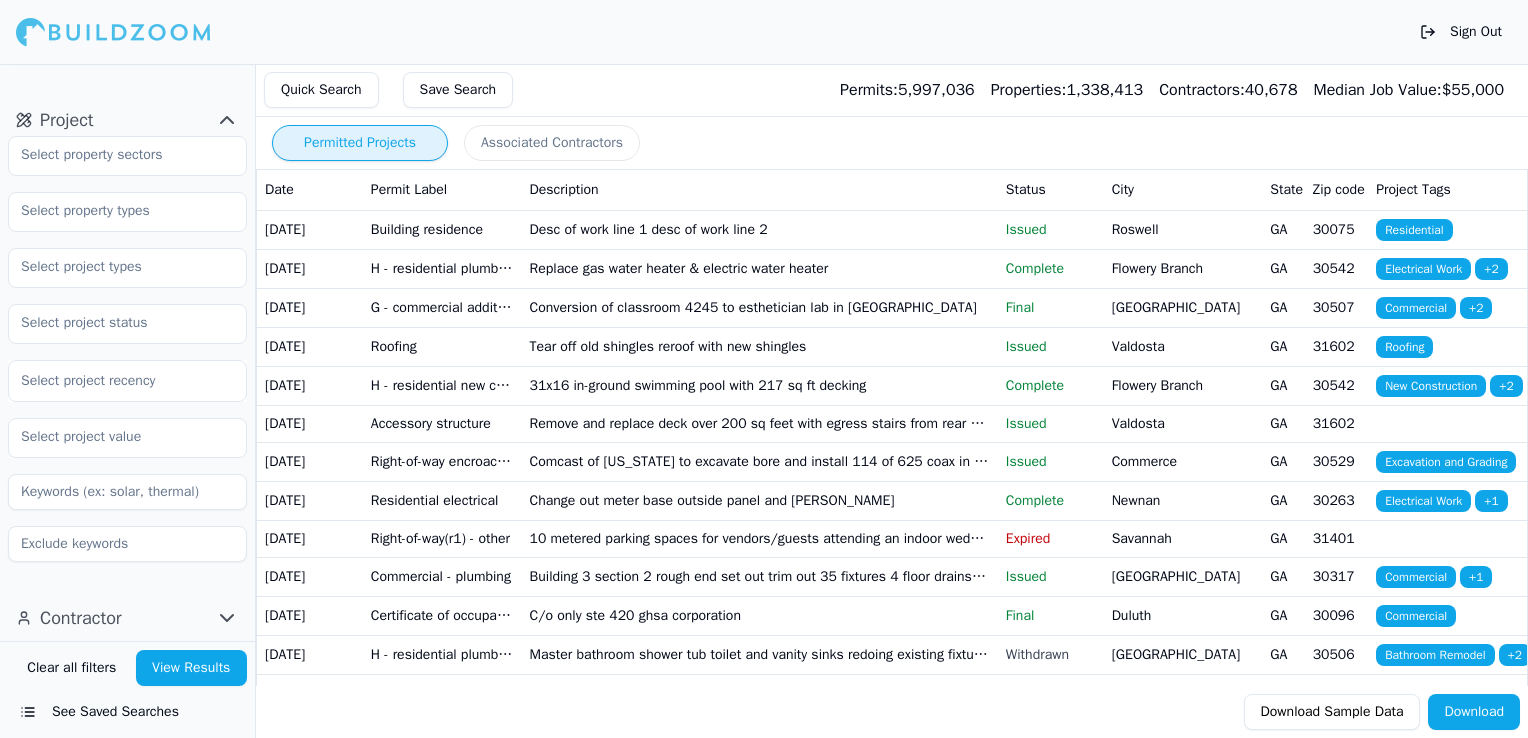 click 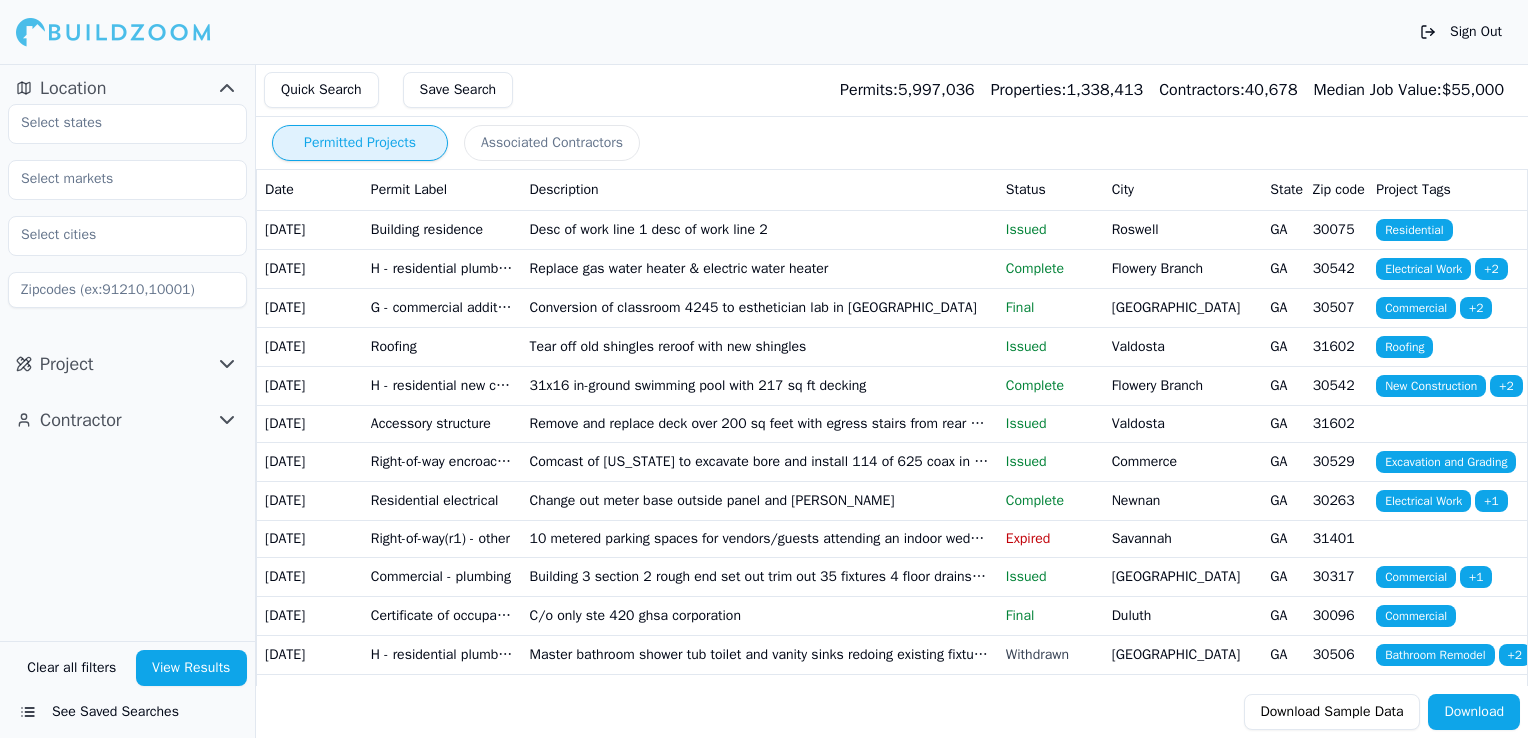 click at bounding box center (127, 123) 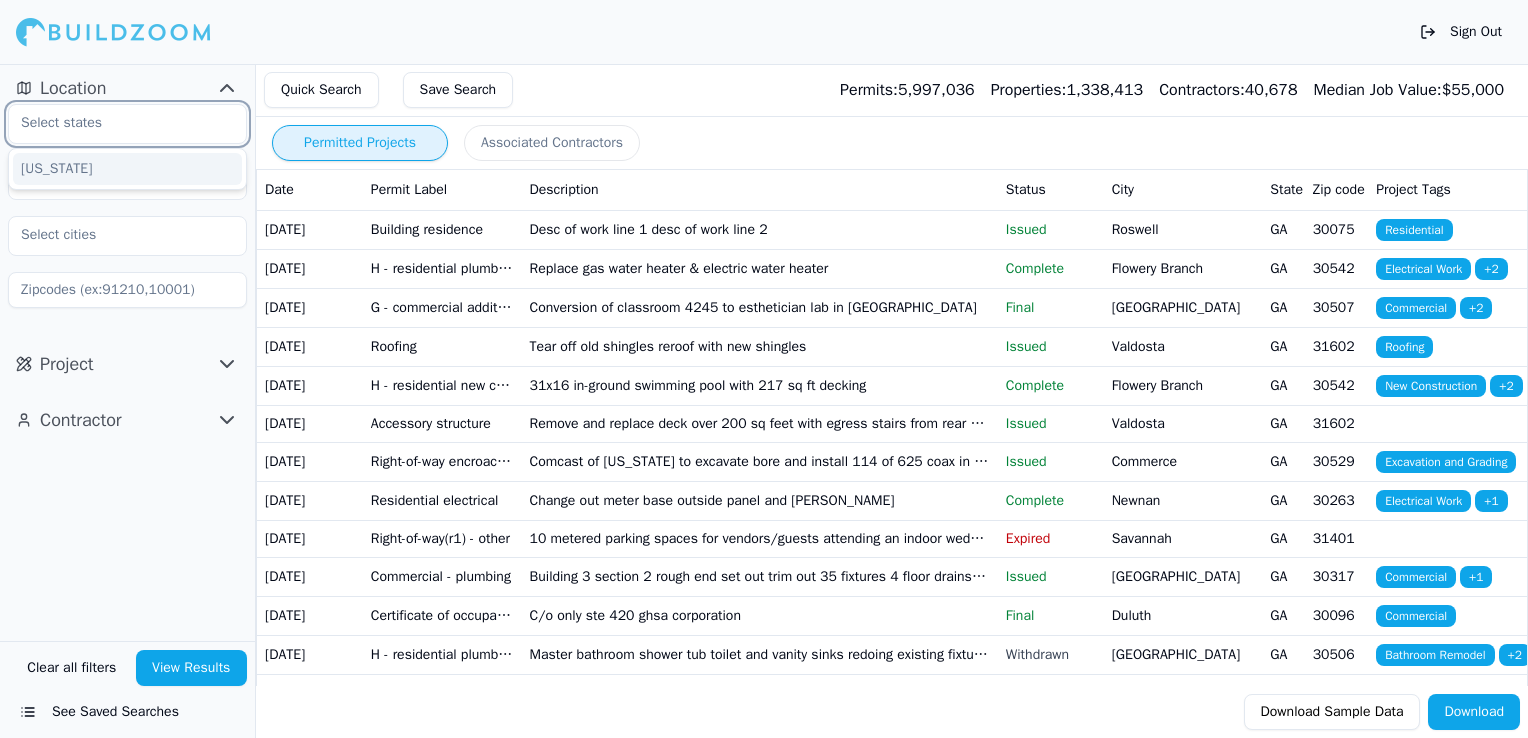 click on "[US_STATE]" at bounding box center [127, 169] 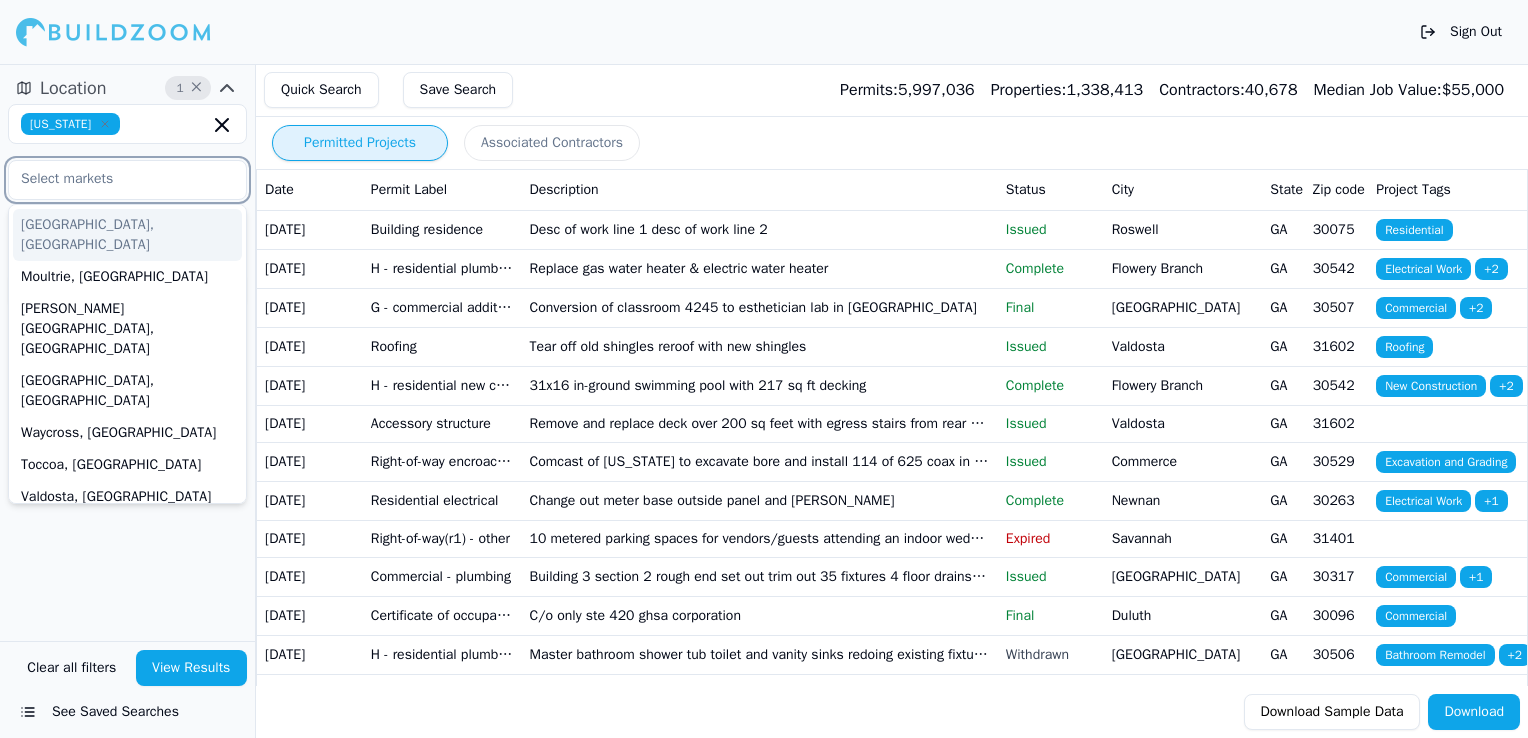 click at bounding box center [115, 179] 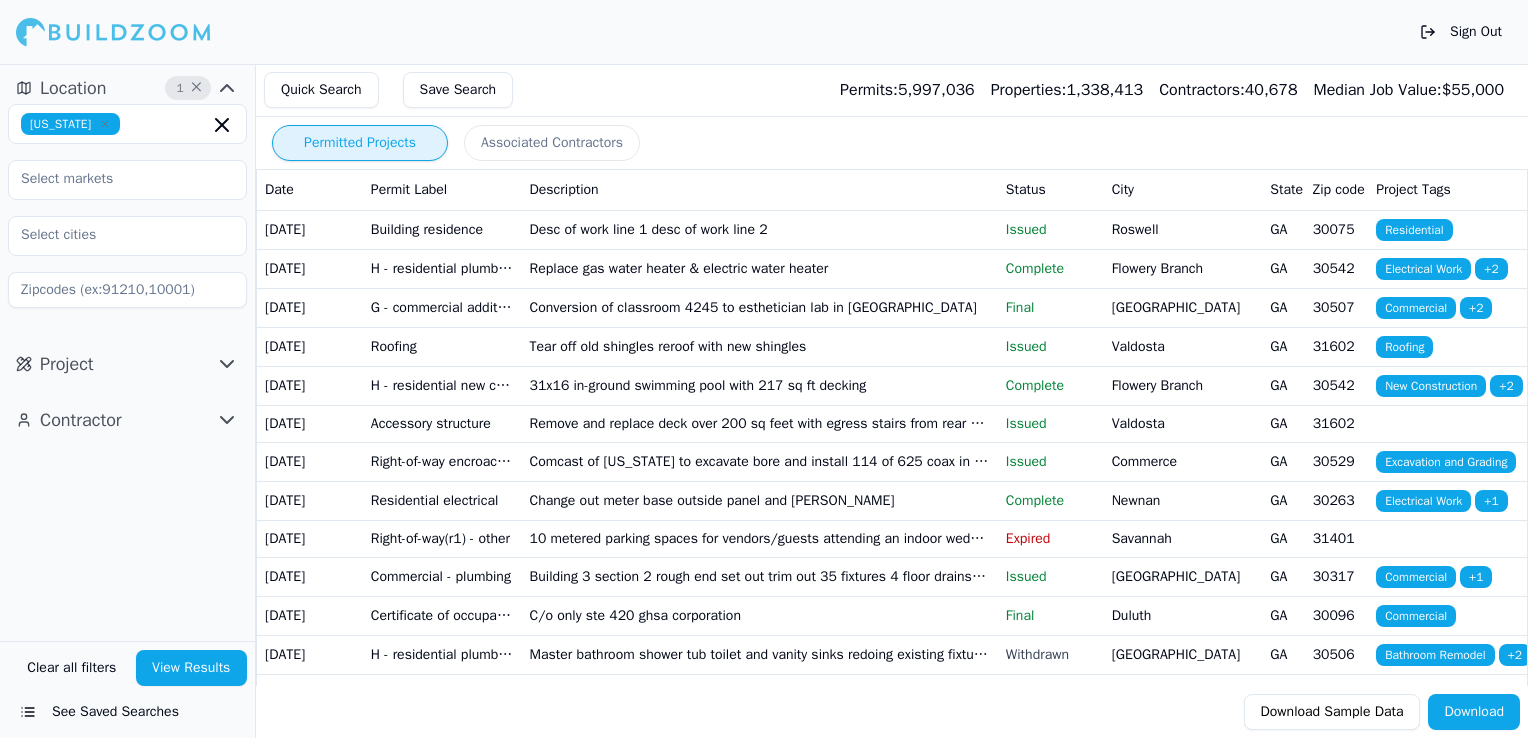 click on "Location 1 × [US_STATE] Project Contractor" at bounding box center (127, 352) 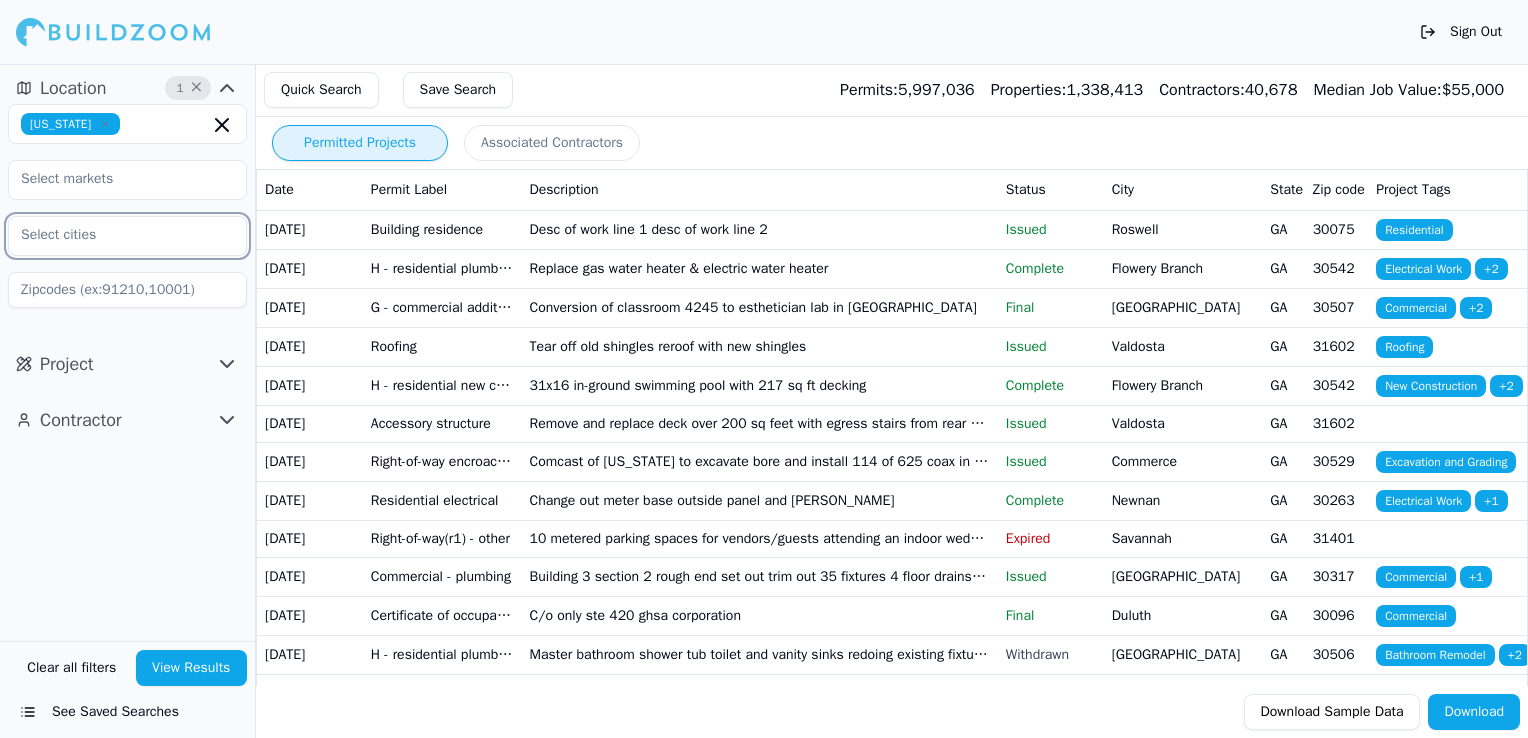 click at bounding box center (127, 236) 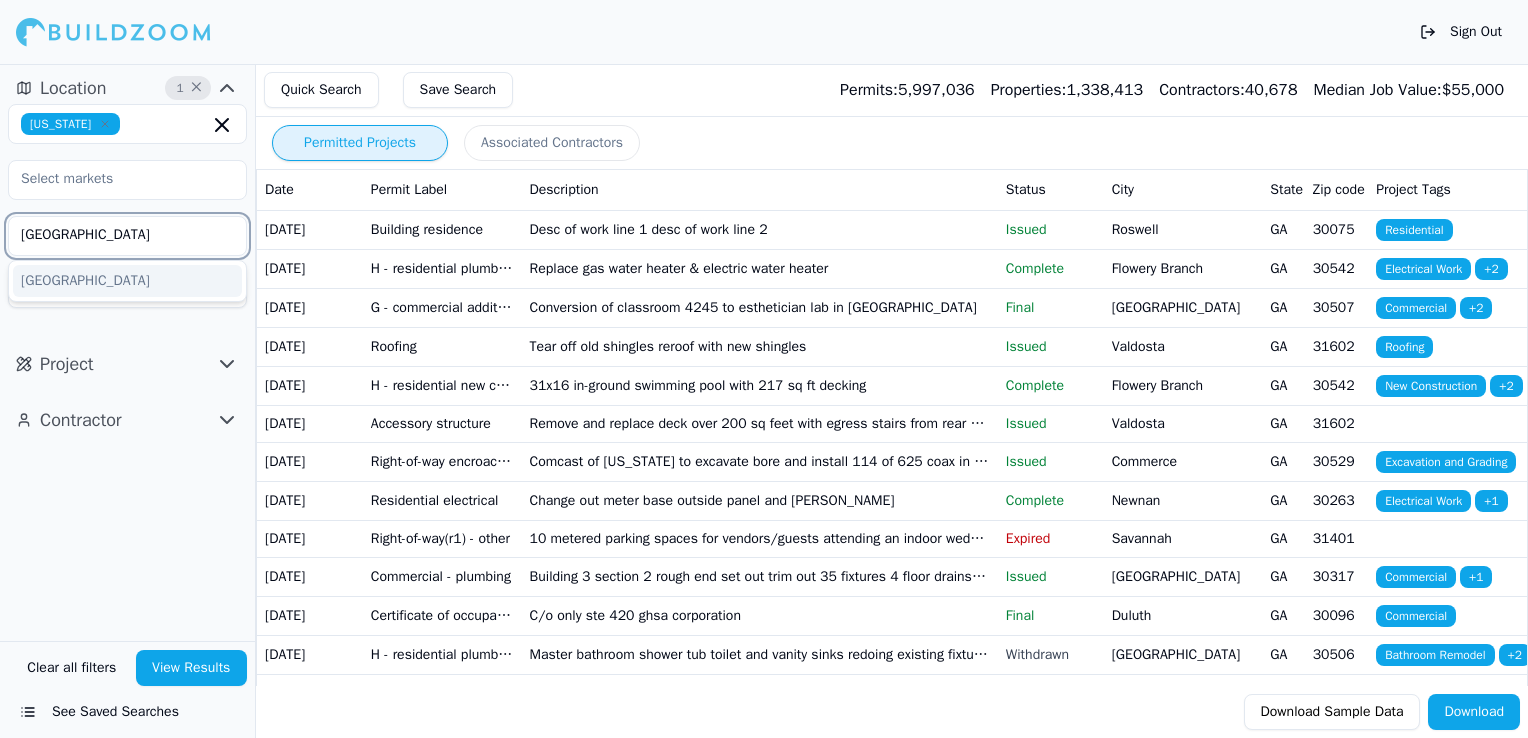 type on "[GEOGRAPHIC_DATA]" 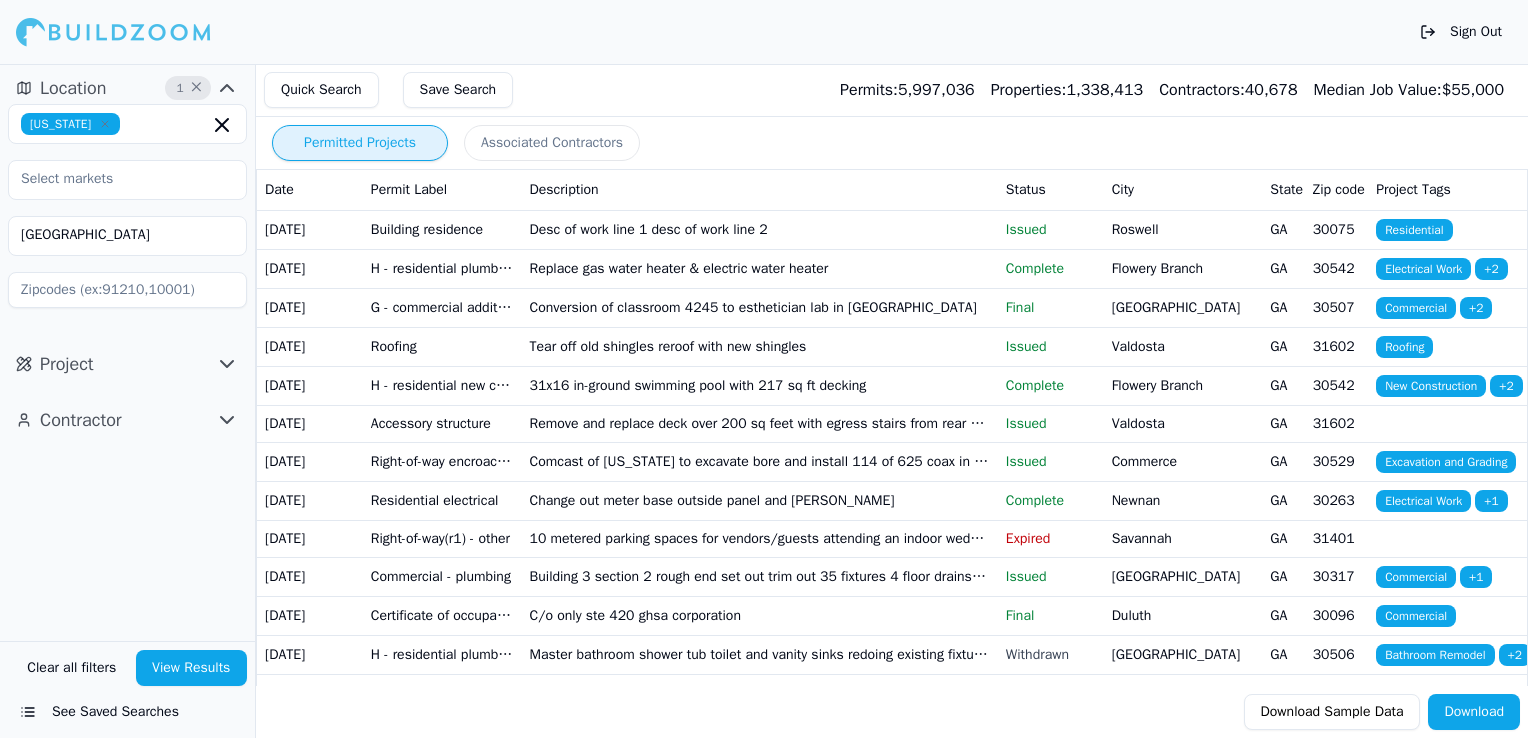 click on "Project" at bounding box center (127, 364) 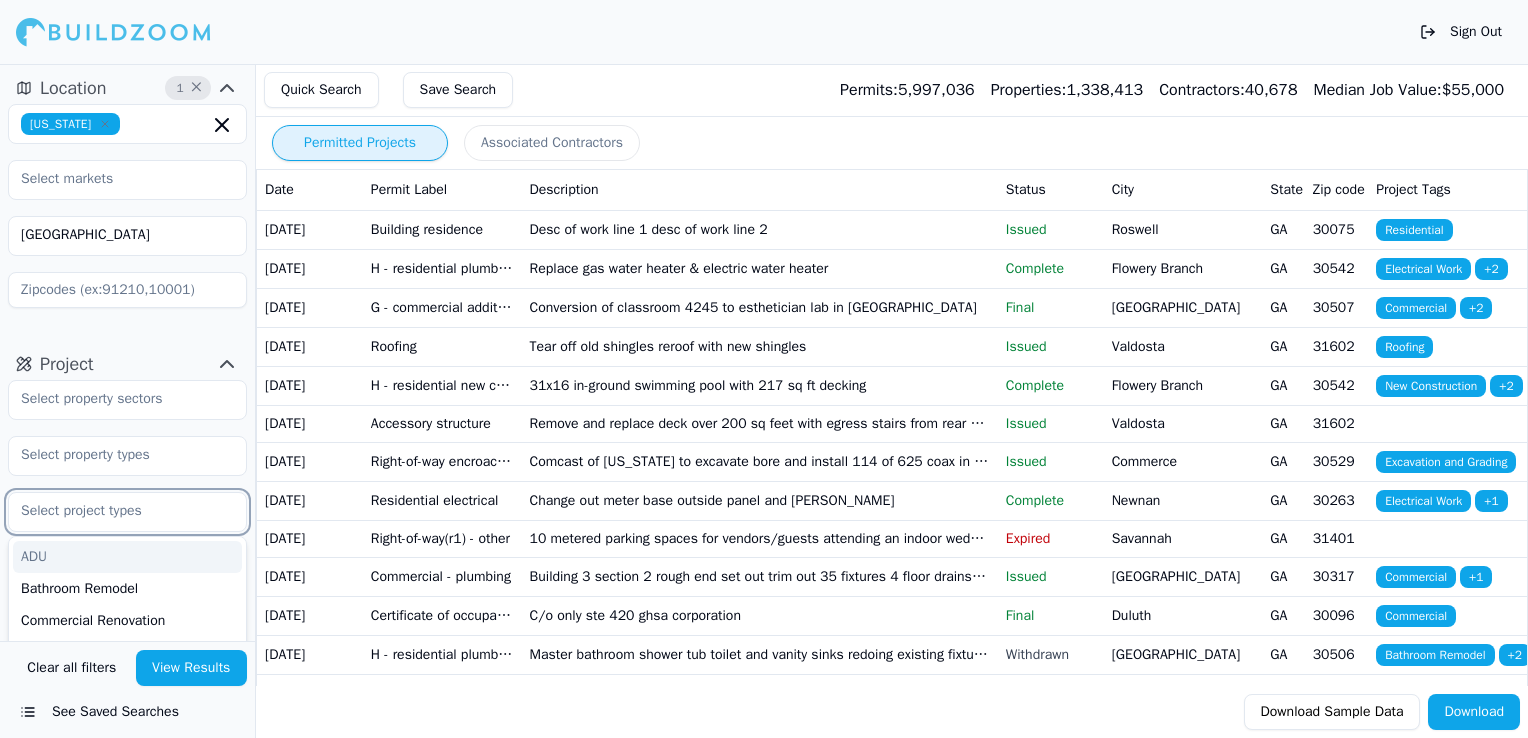 click at bounding box center [115, 511] 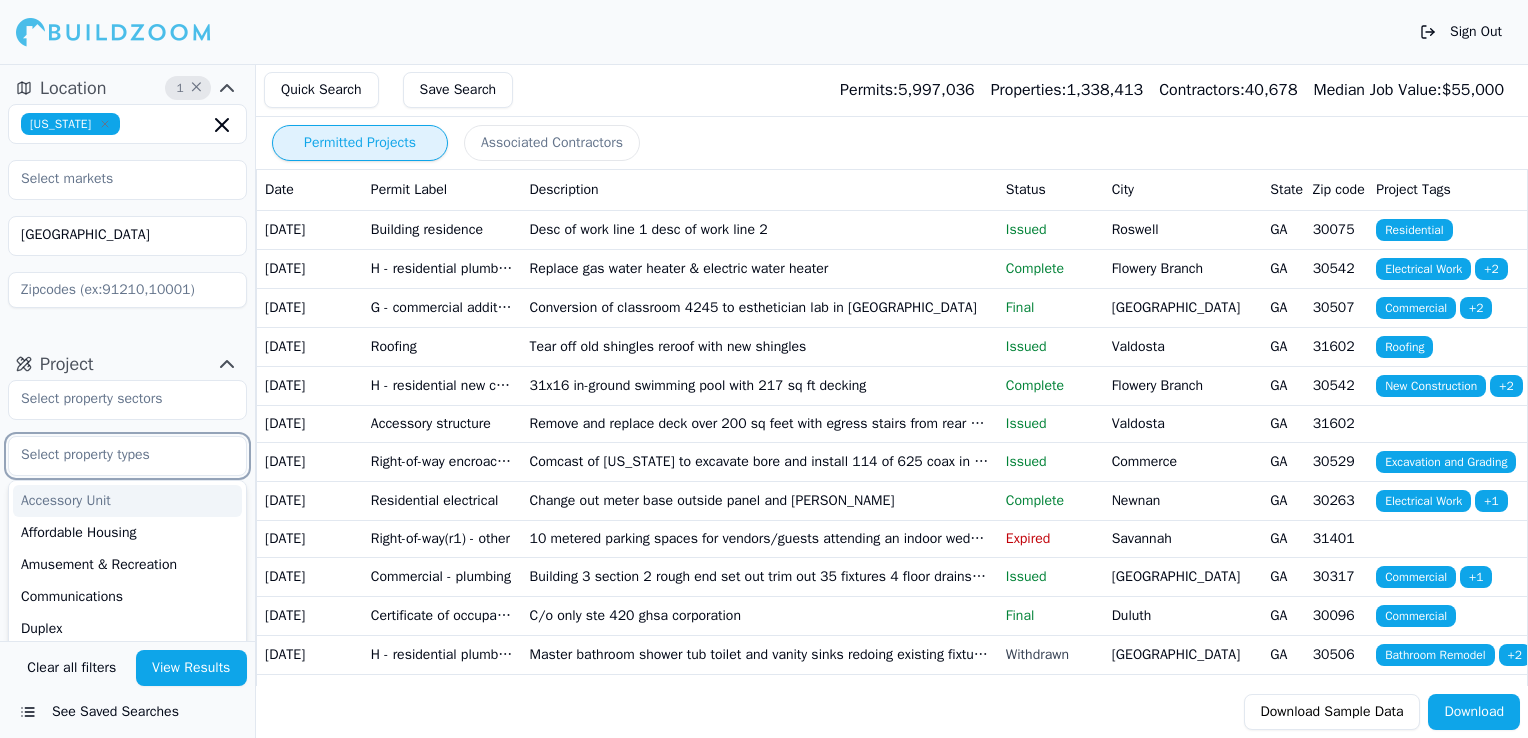 click at bounding box center [115, 455] 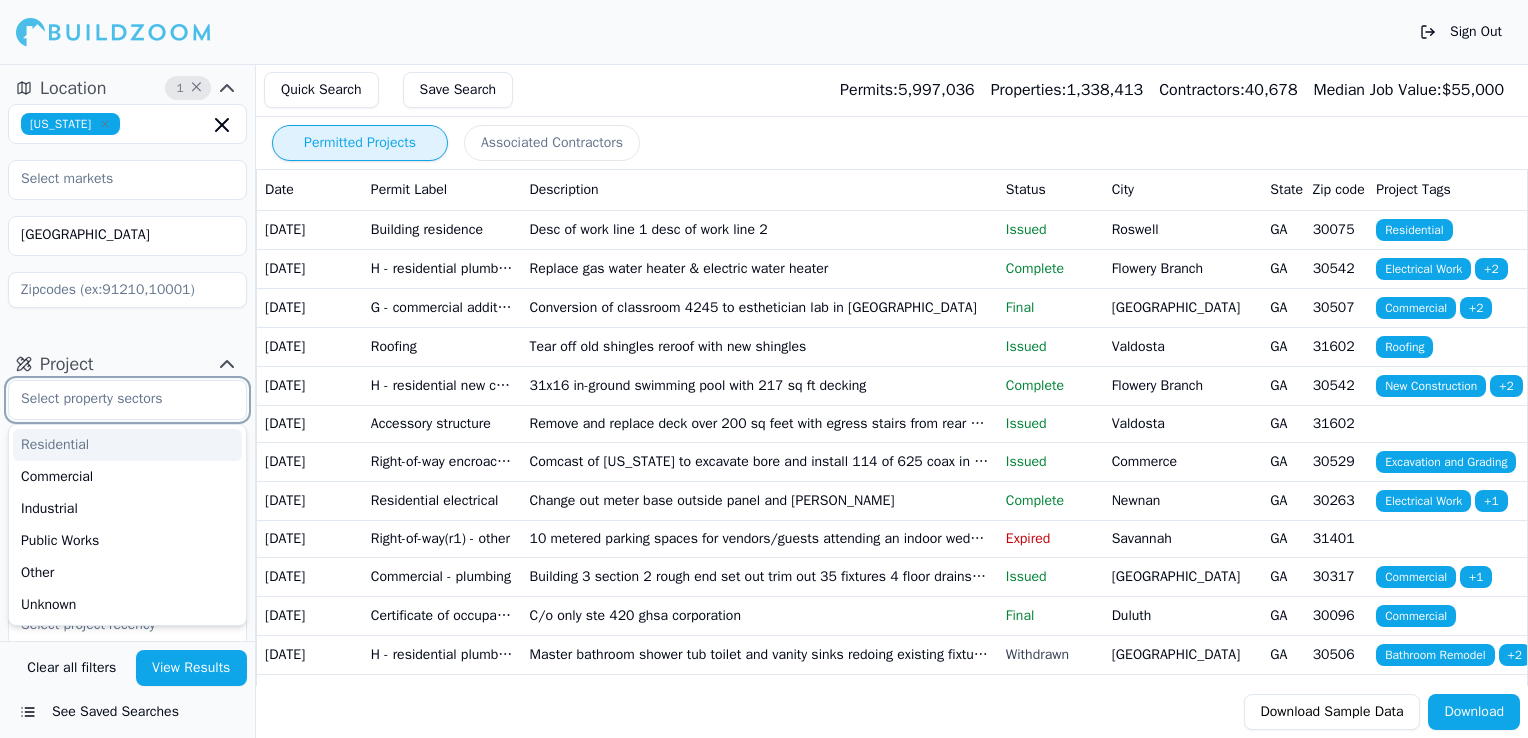 click at bounding box center (115, 399) 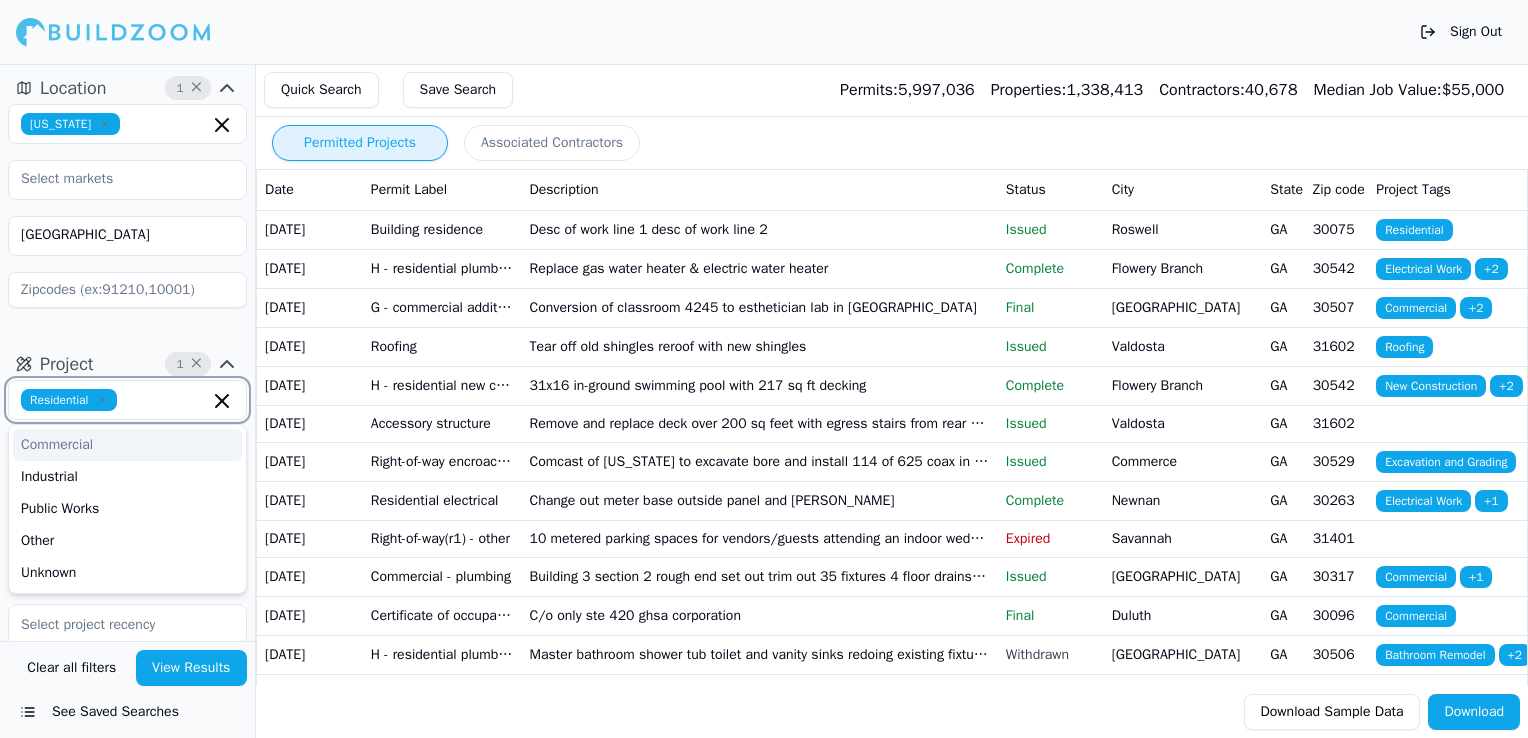 click on "Commercial" at bounding box center (127, 445) 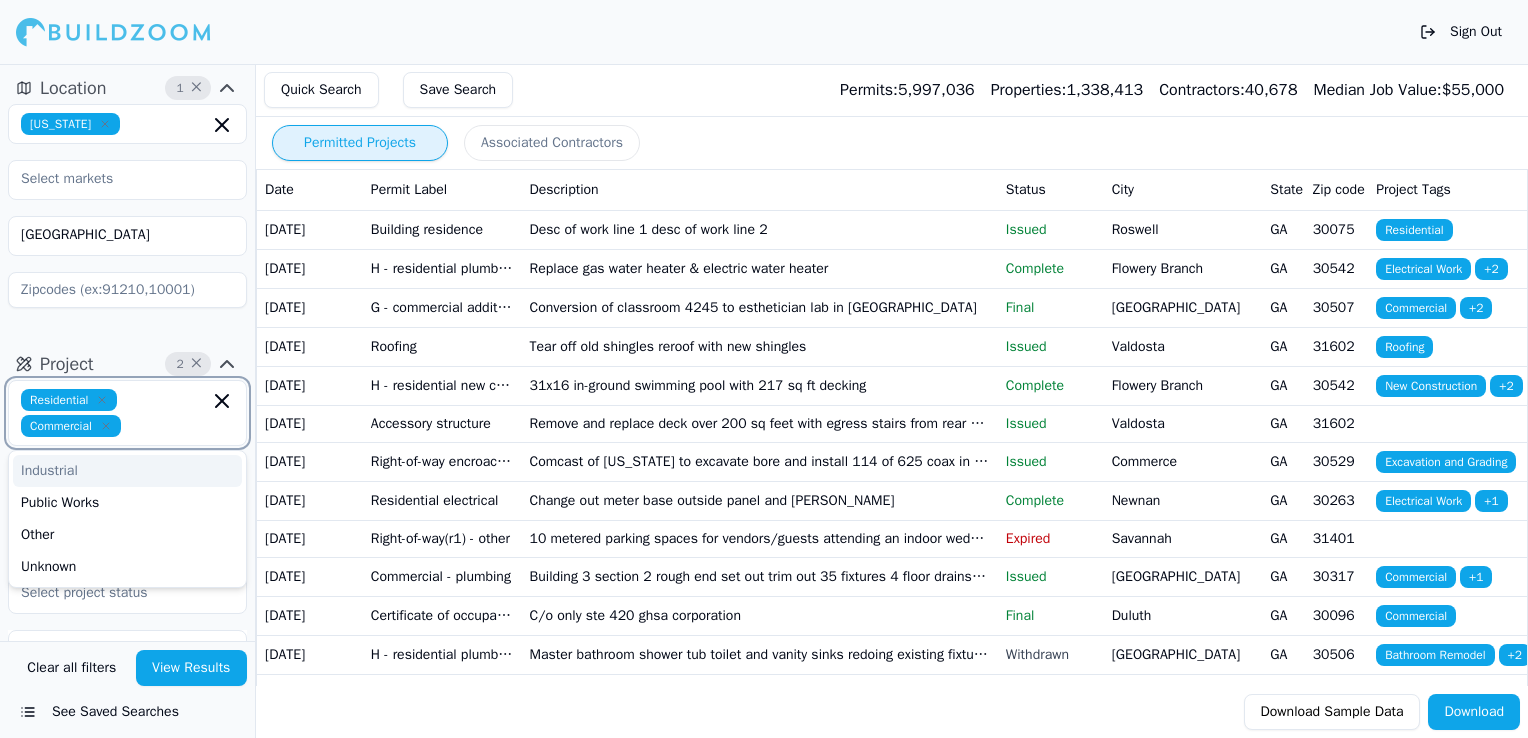 click 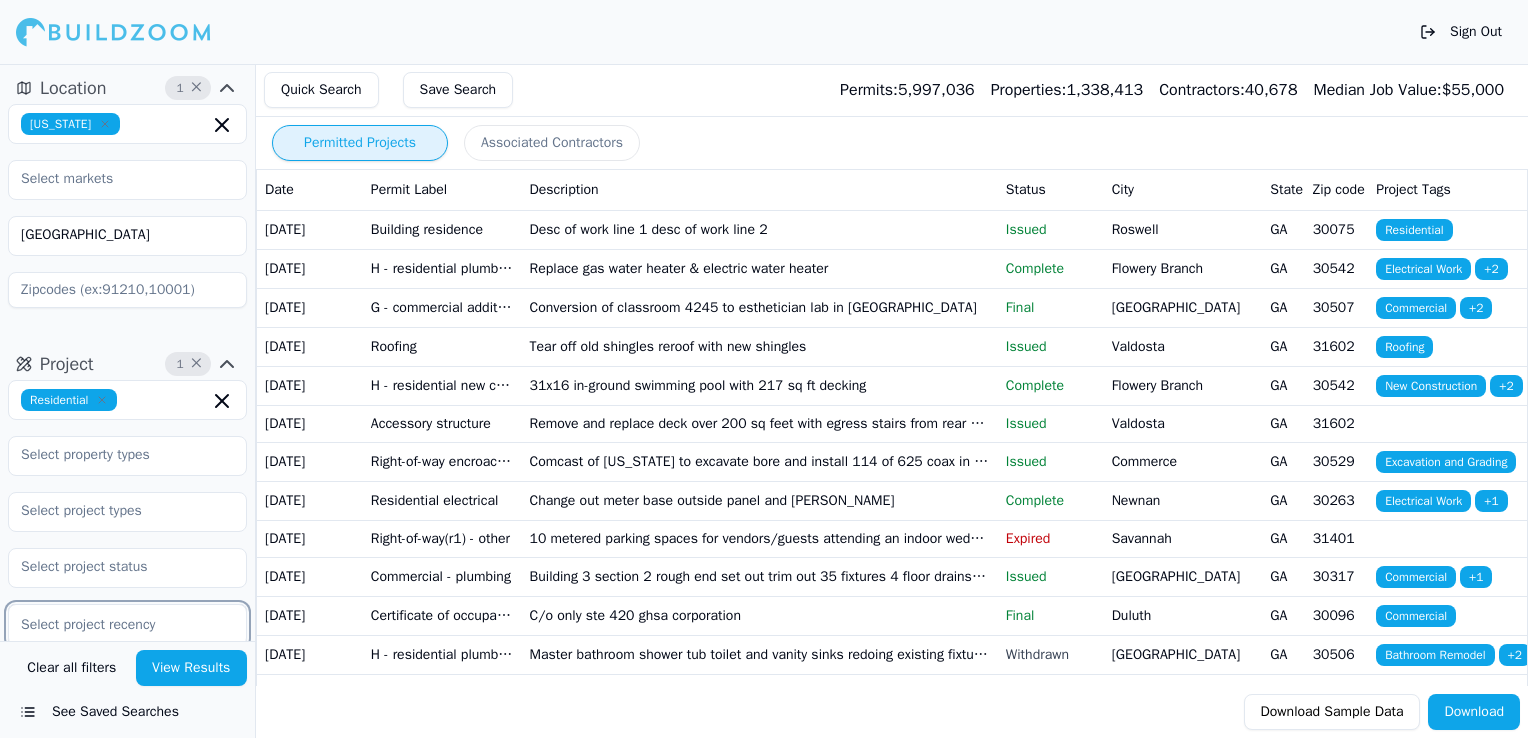 scroll, scrollTop: 64, scrollLeft: 0, axis: vertical 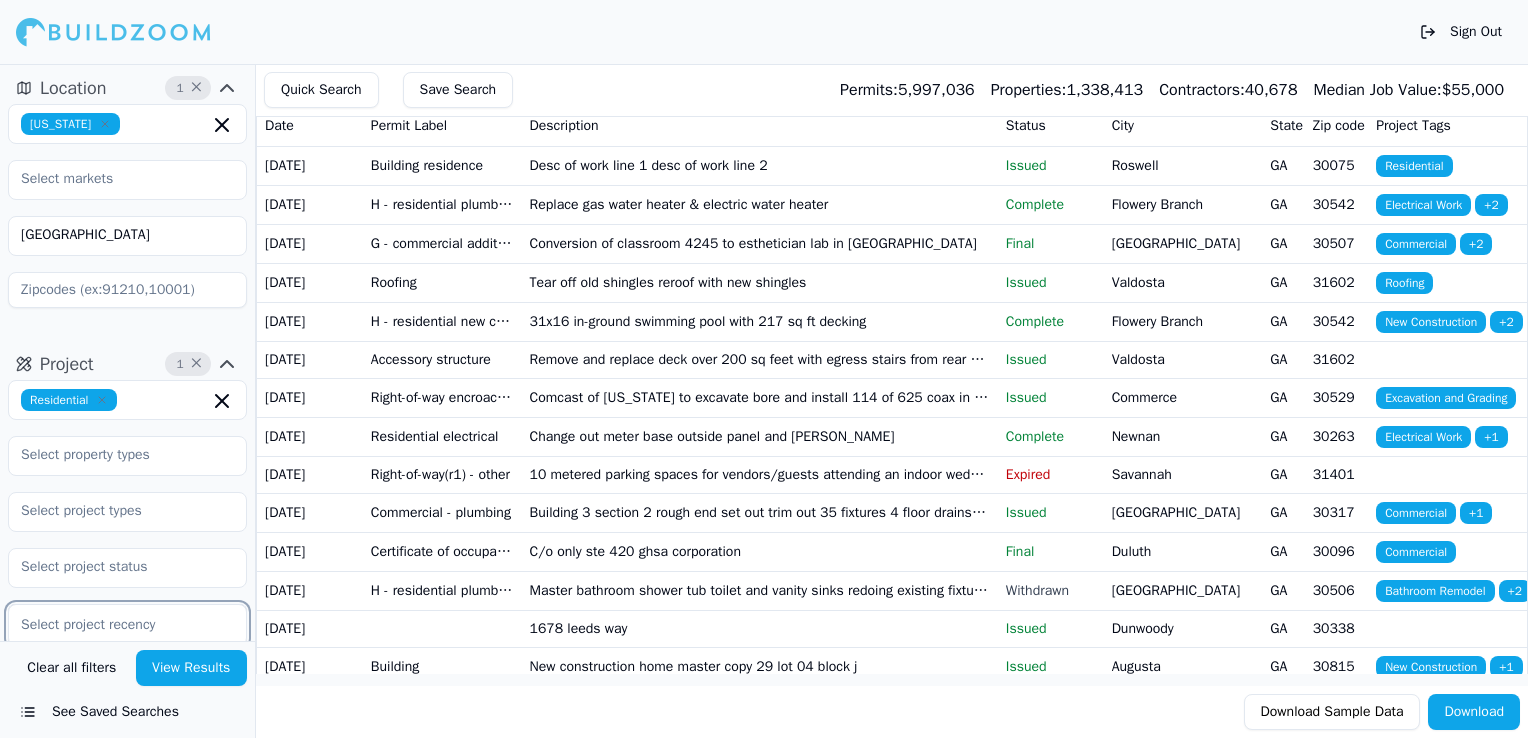 click at bounding box center [127, 625] 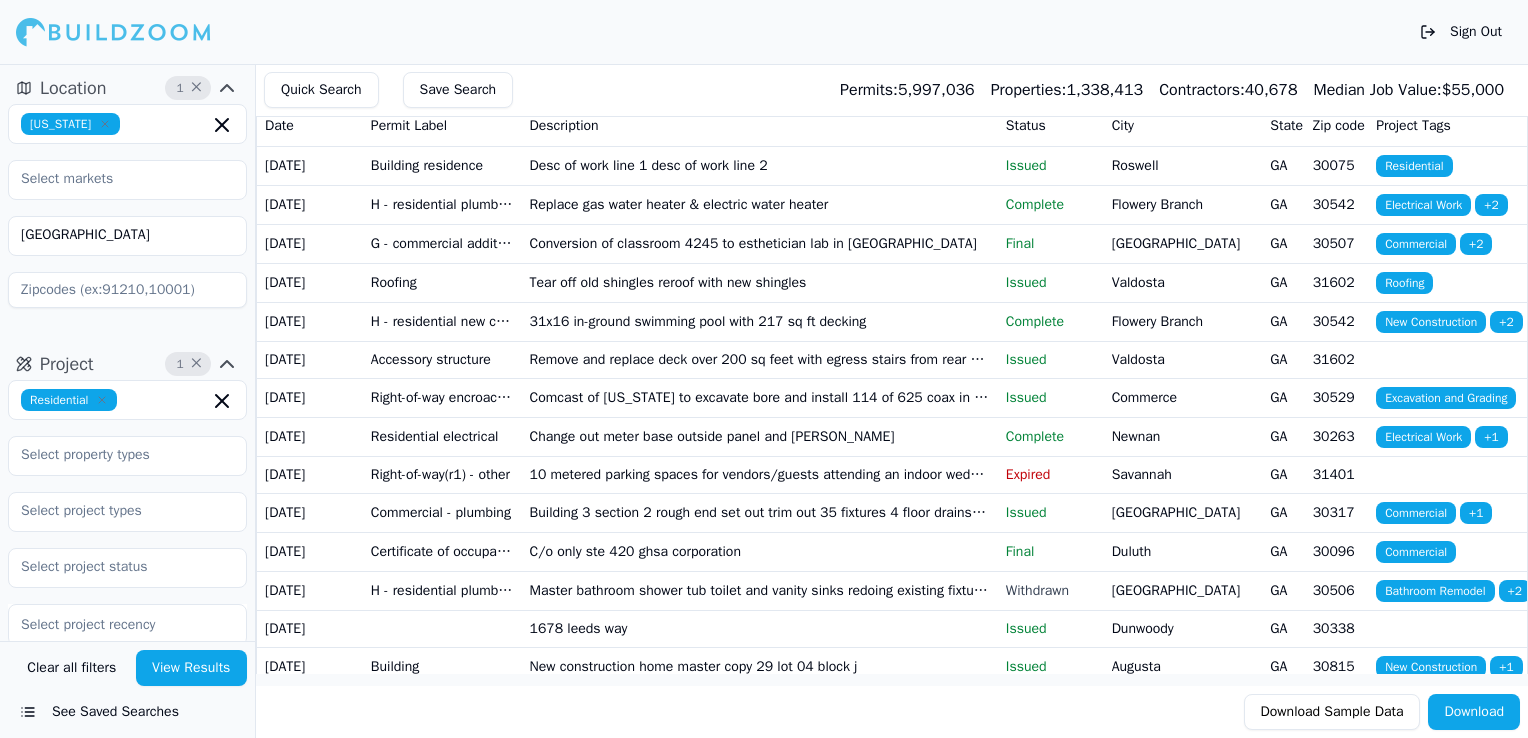 click on "View Results" at bounding box center [192, 668] 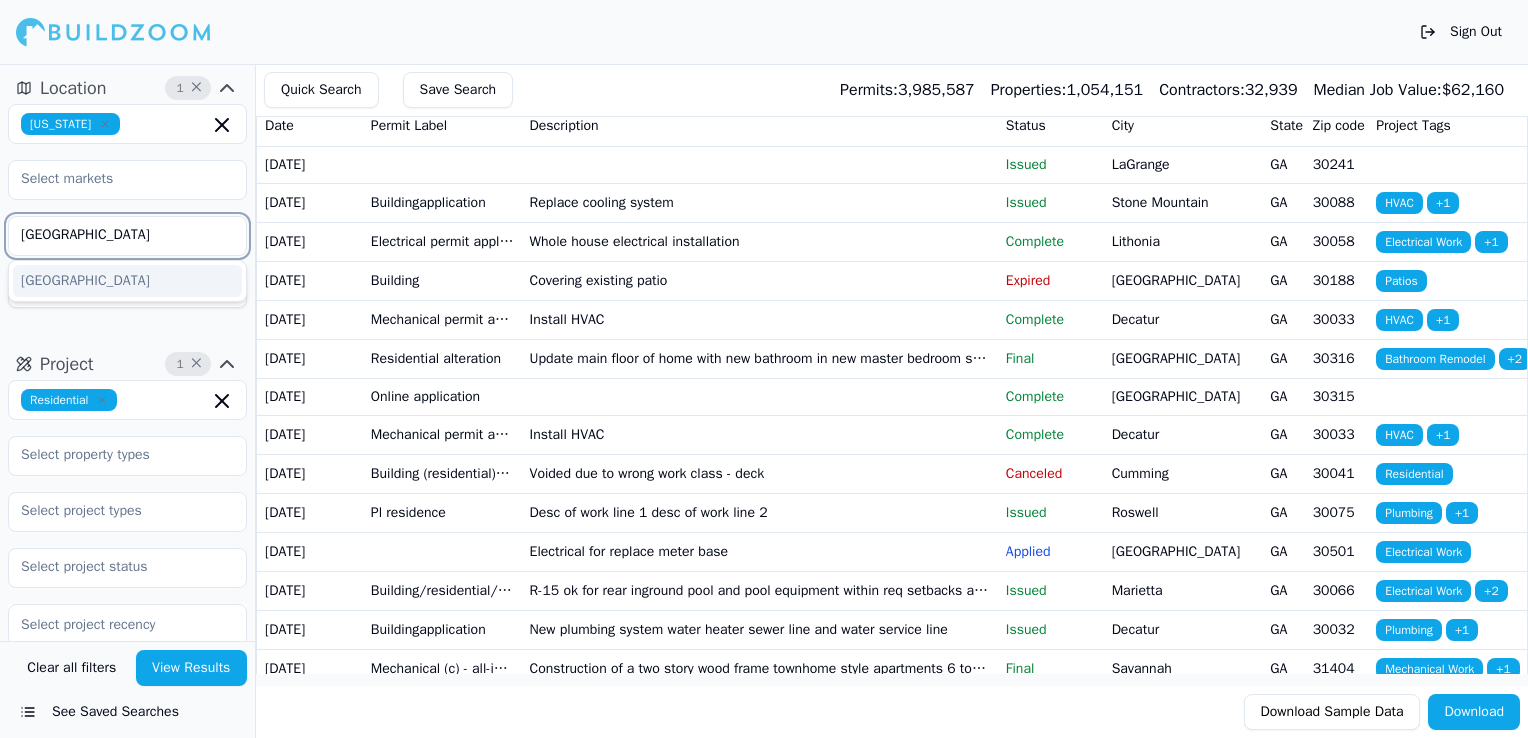 click on "[GEOGRAPHIC_DATA]" at bounding box center [115, 235] 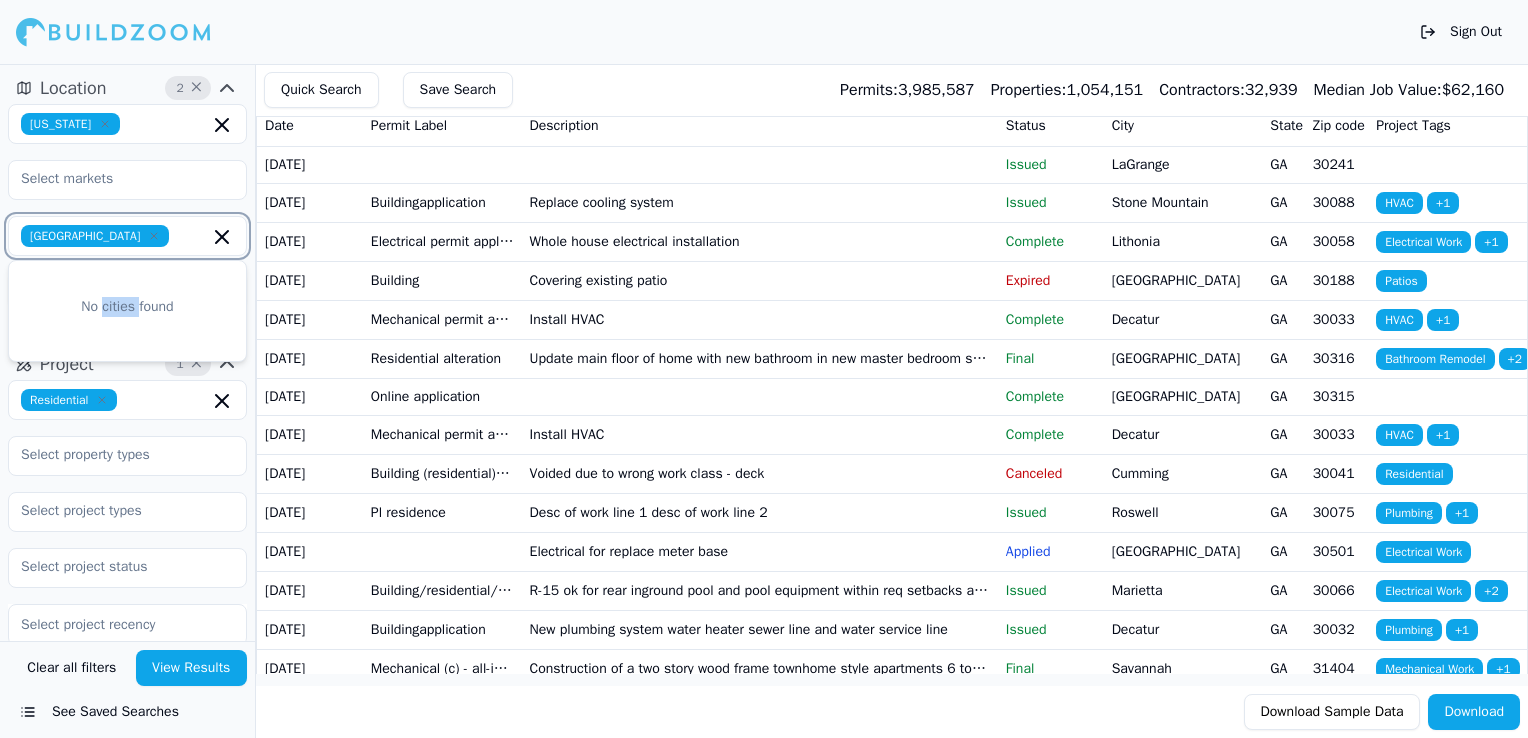 click on "No cities found" at bounding box center (127, 307) 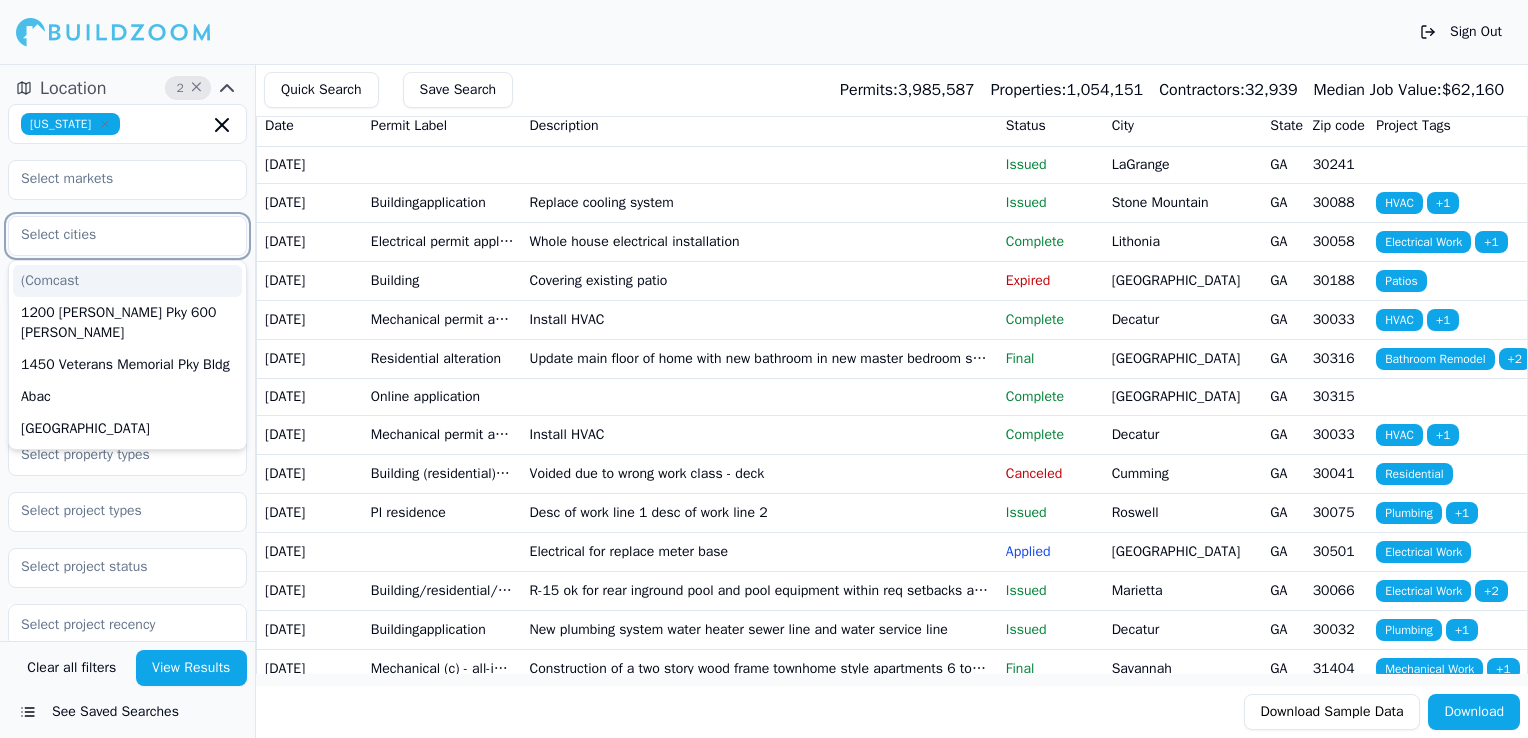 click at bounding box center (115, 235) 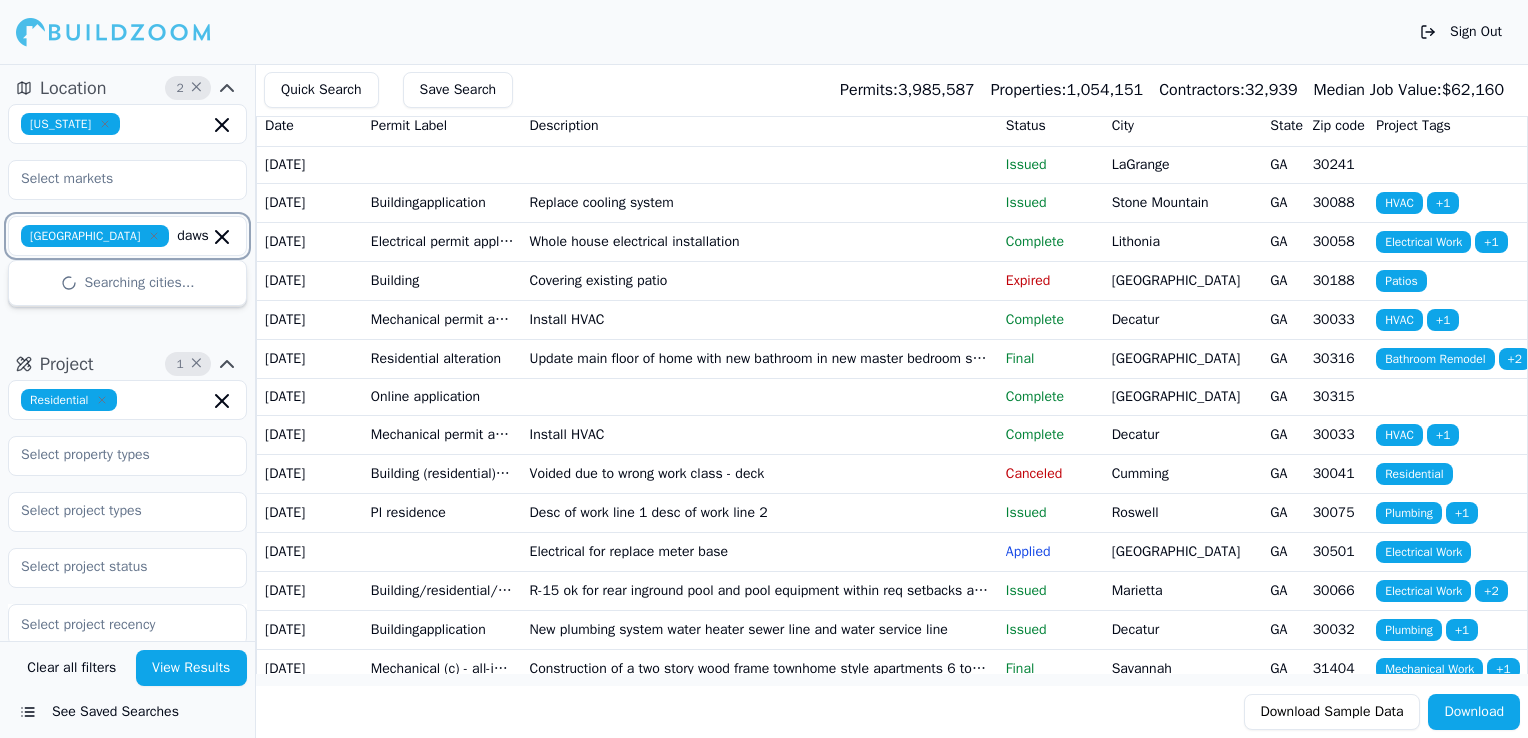 type on "[GEOGRAPHIC_DATA]" 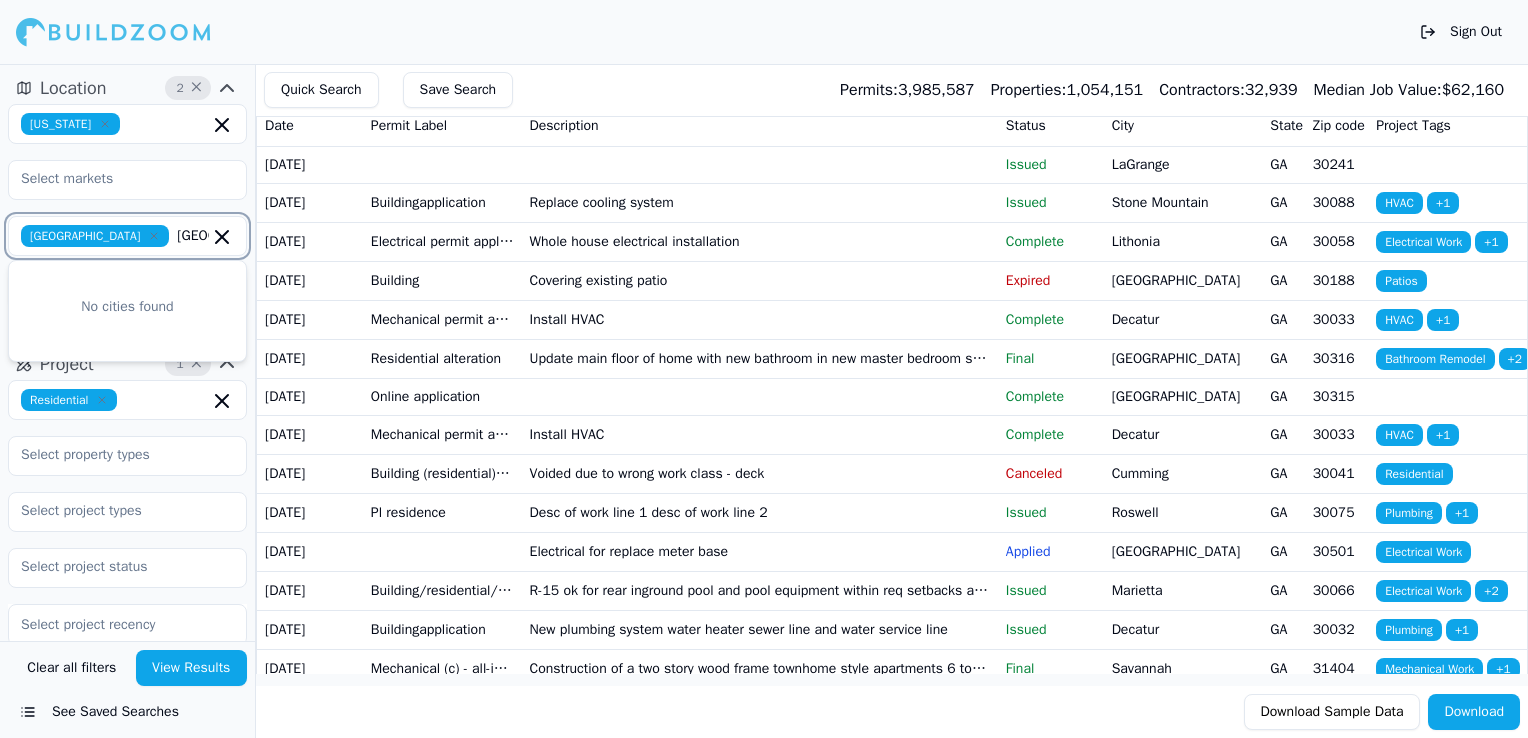click 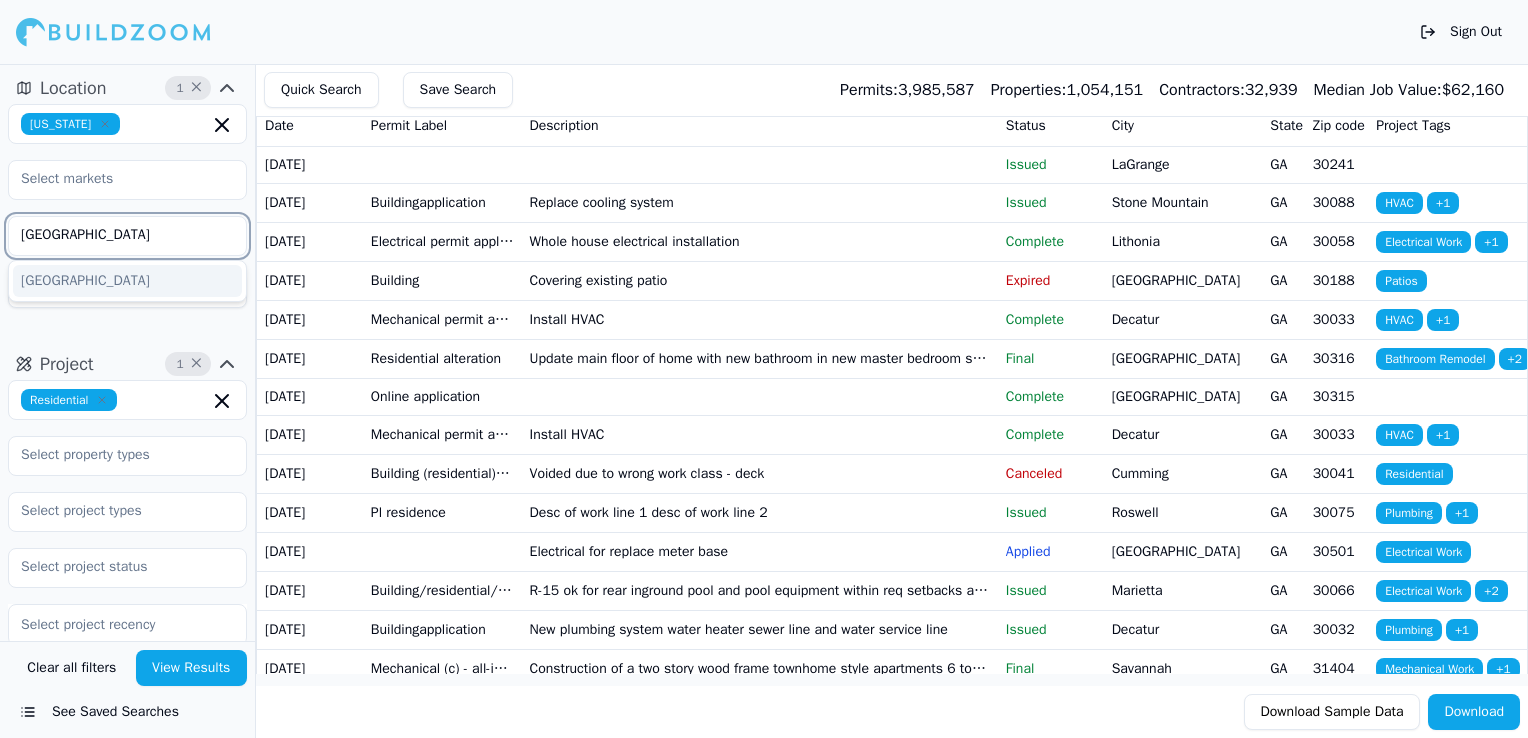 click on "[GEOGRAPHIC_DATA]" at bounding box center [115, 235] 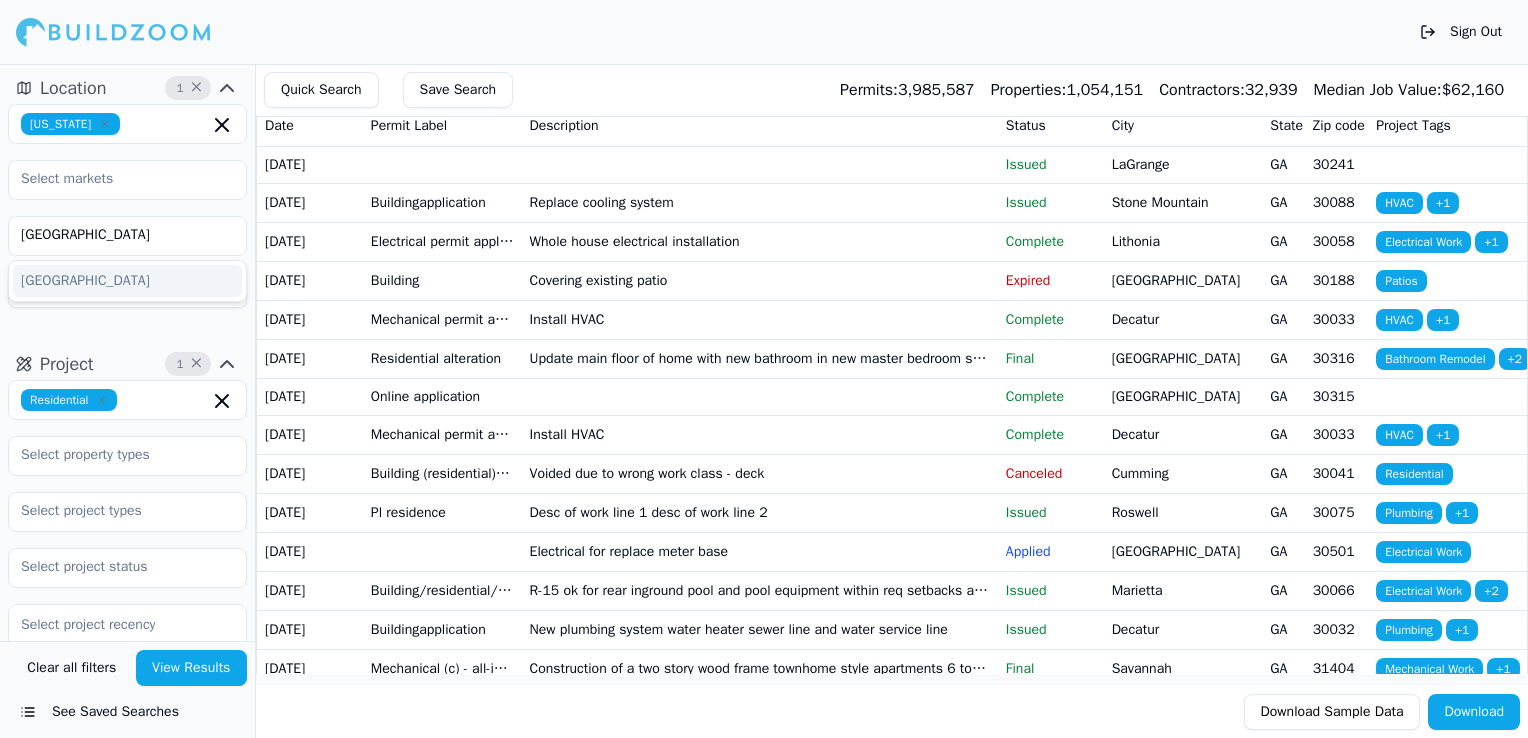 type 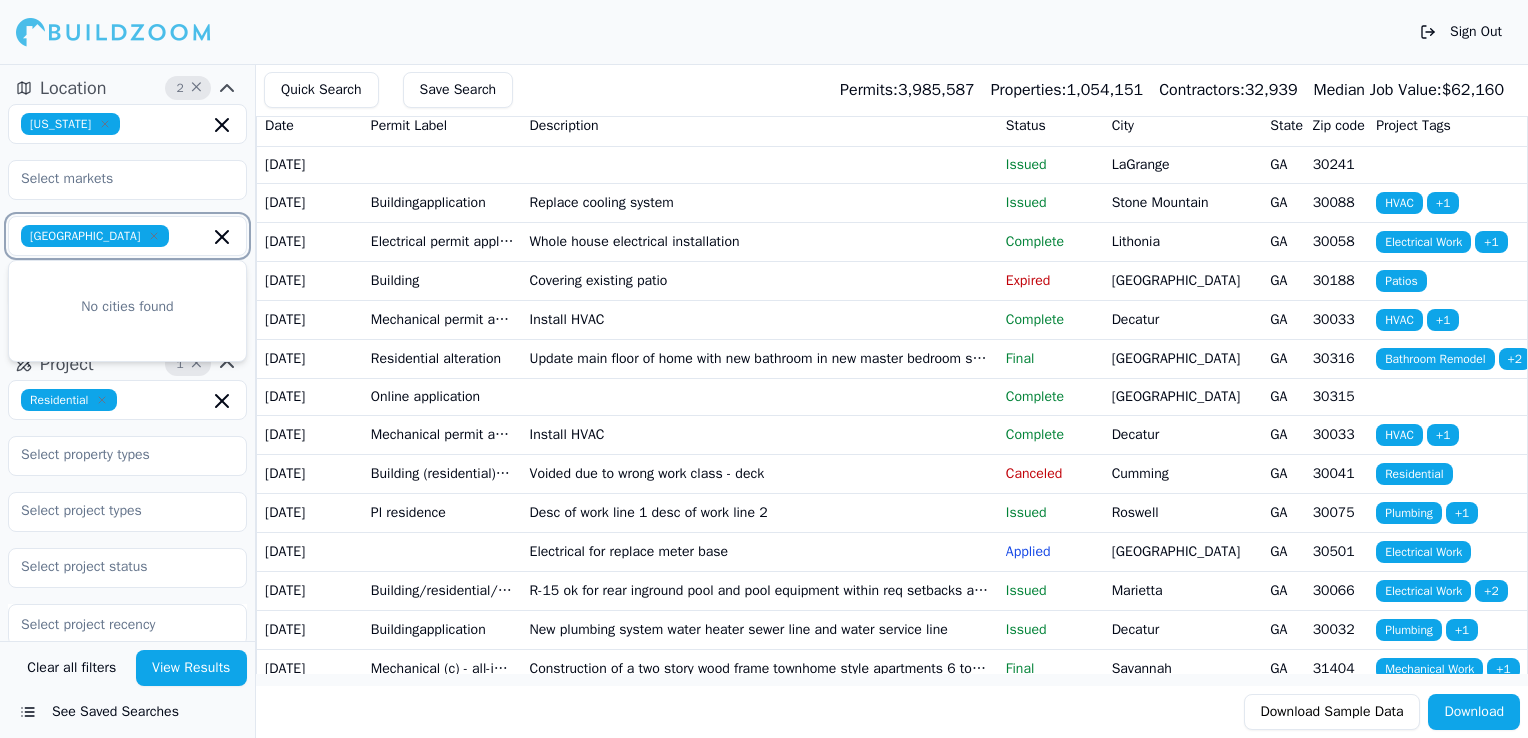 click on "No cities found" at bounding box center (127, 307) 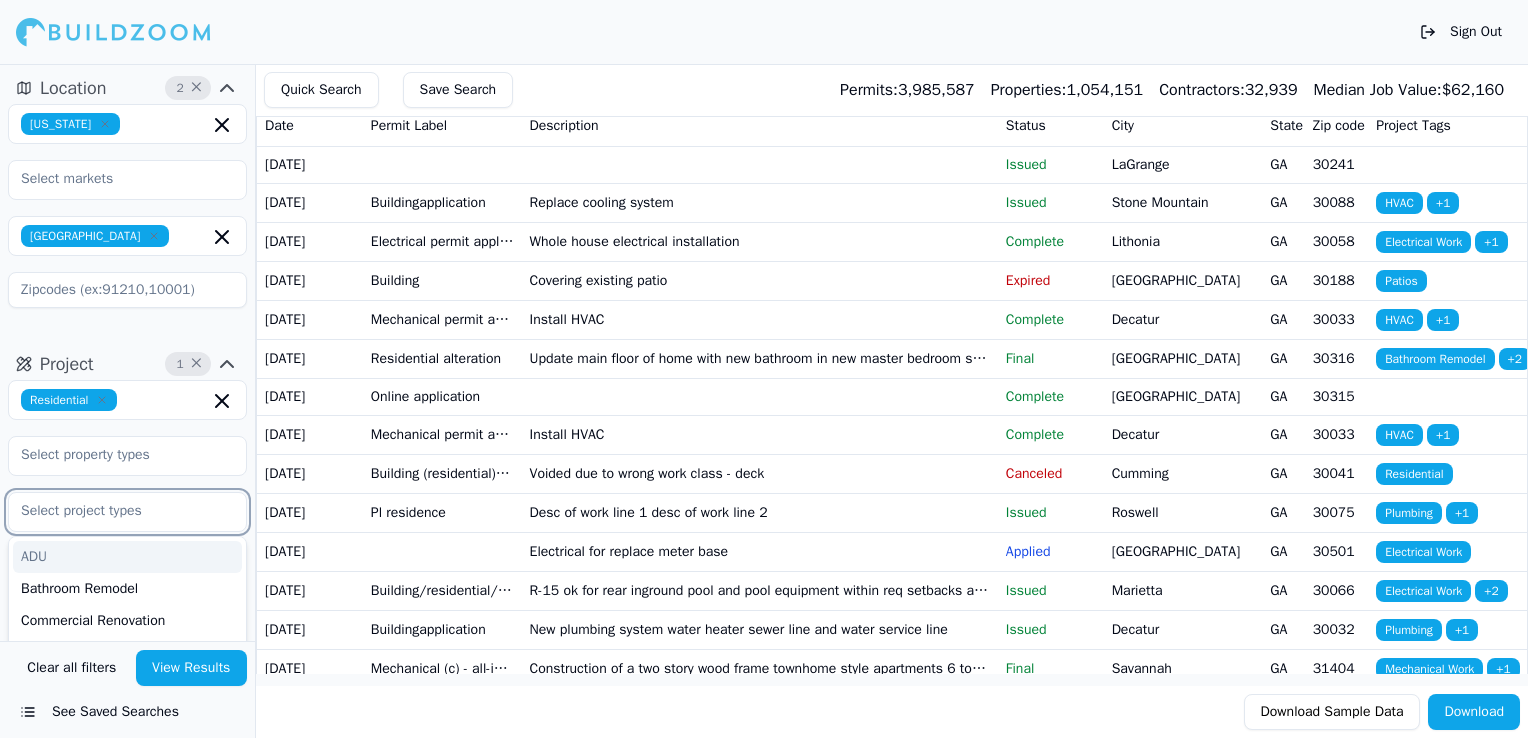 click at bounding box center (115, 511) 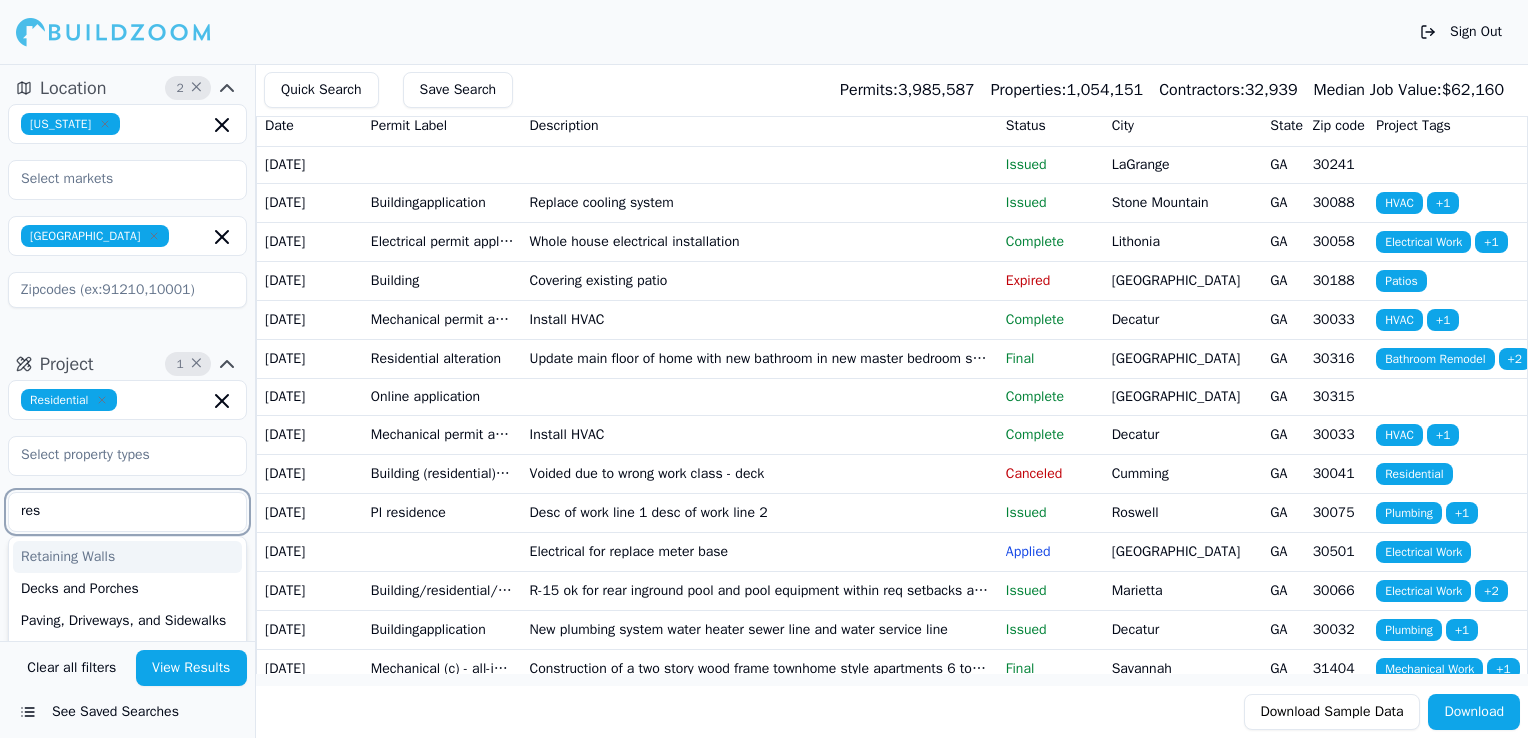 type on "res" 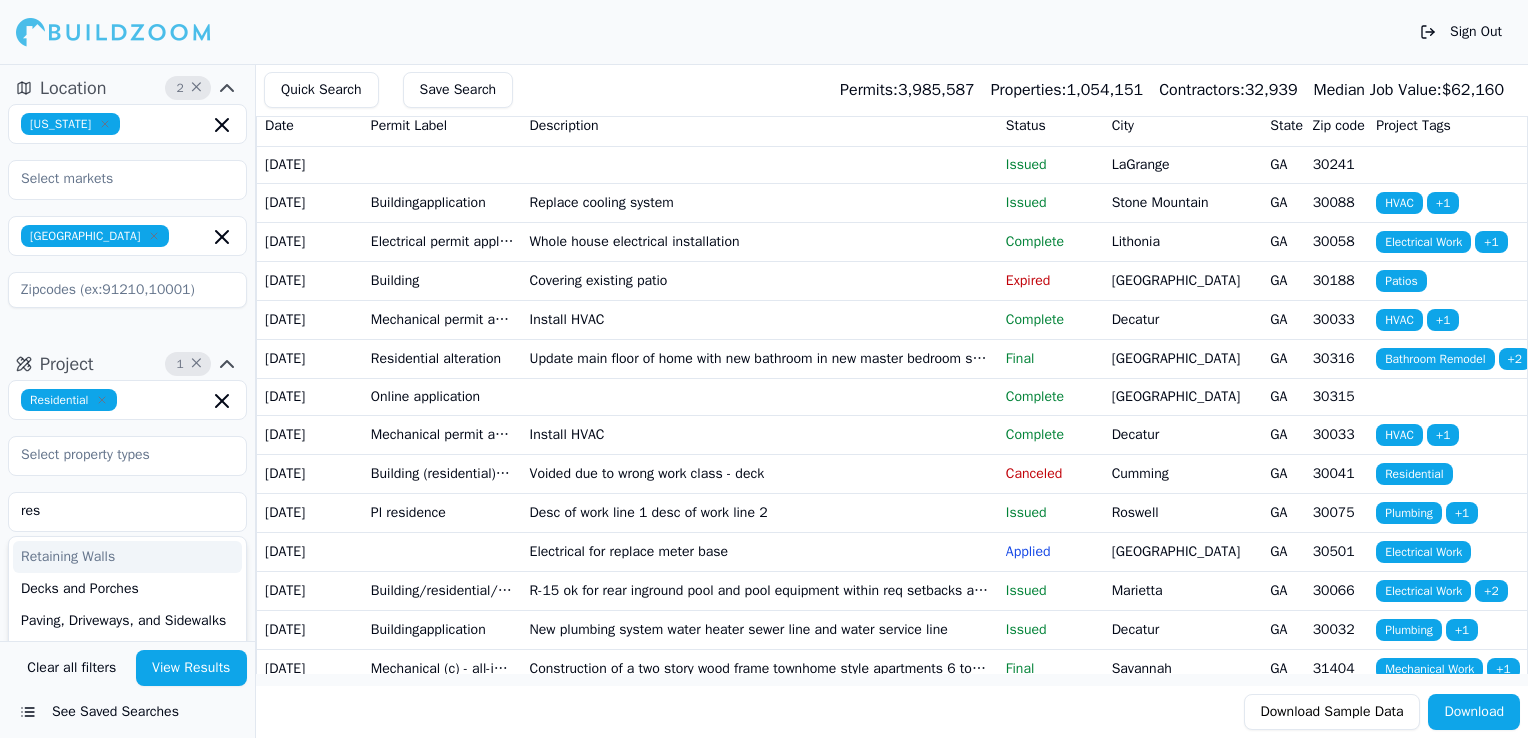 click on "Residential" at bounding box center (69, 400) 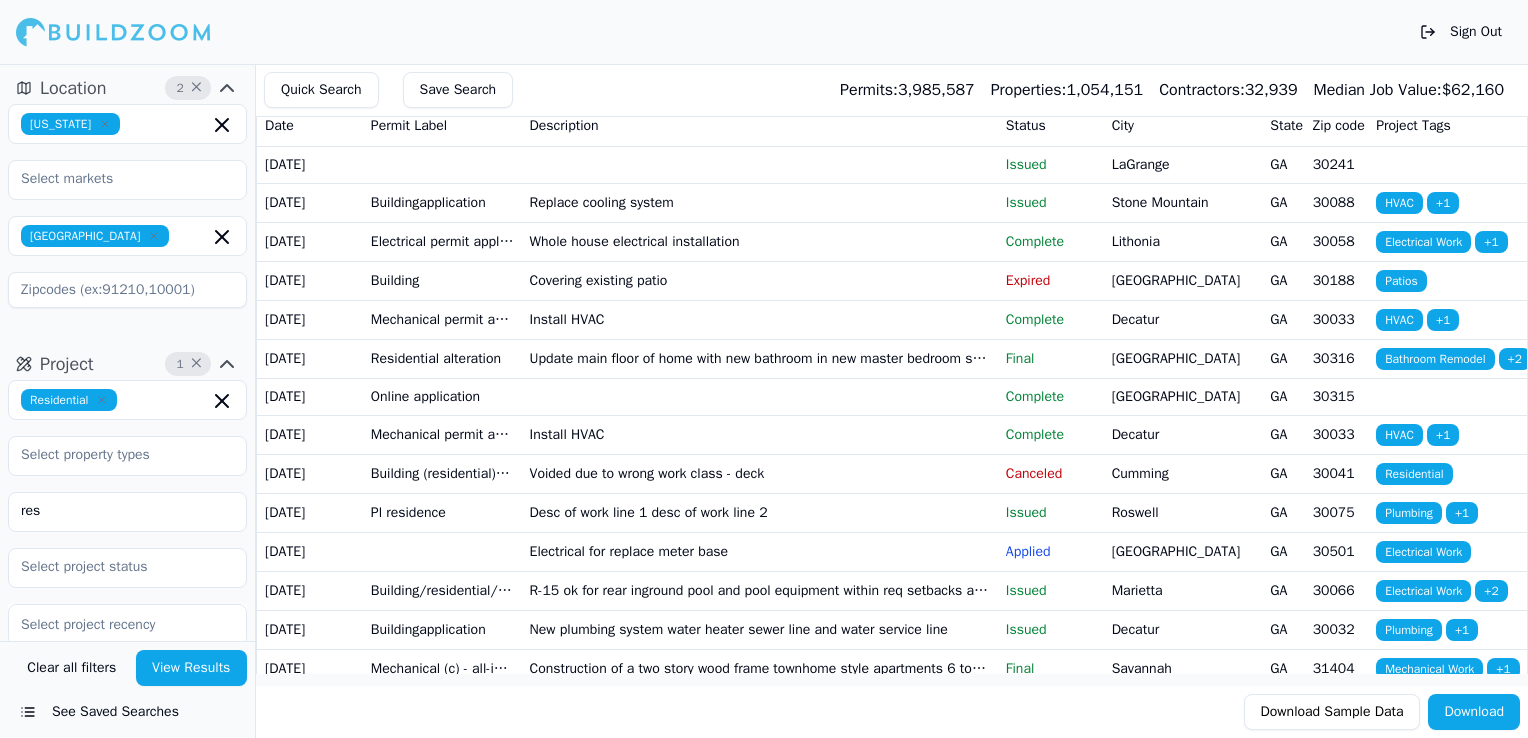 click on "View Results" at bounding box center [192, 668] 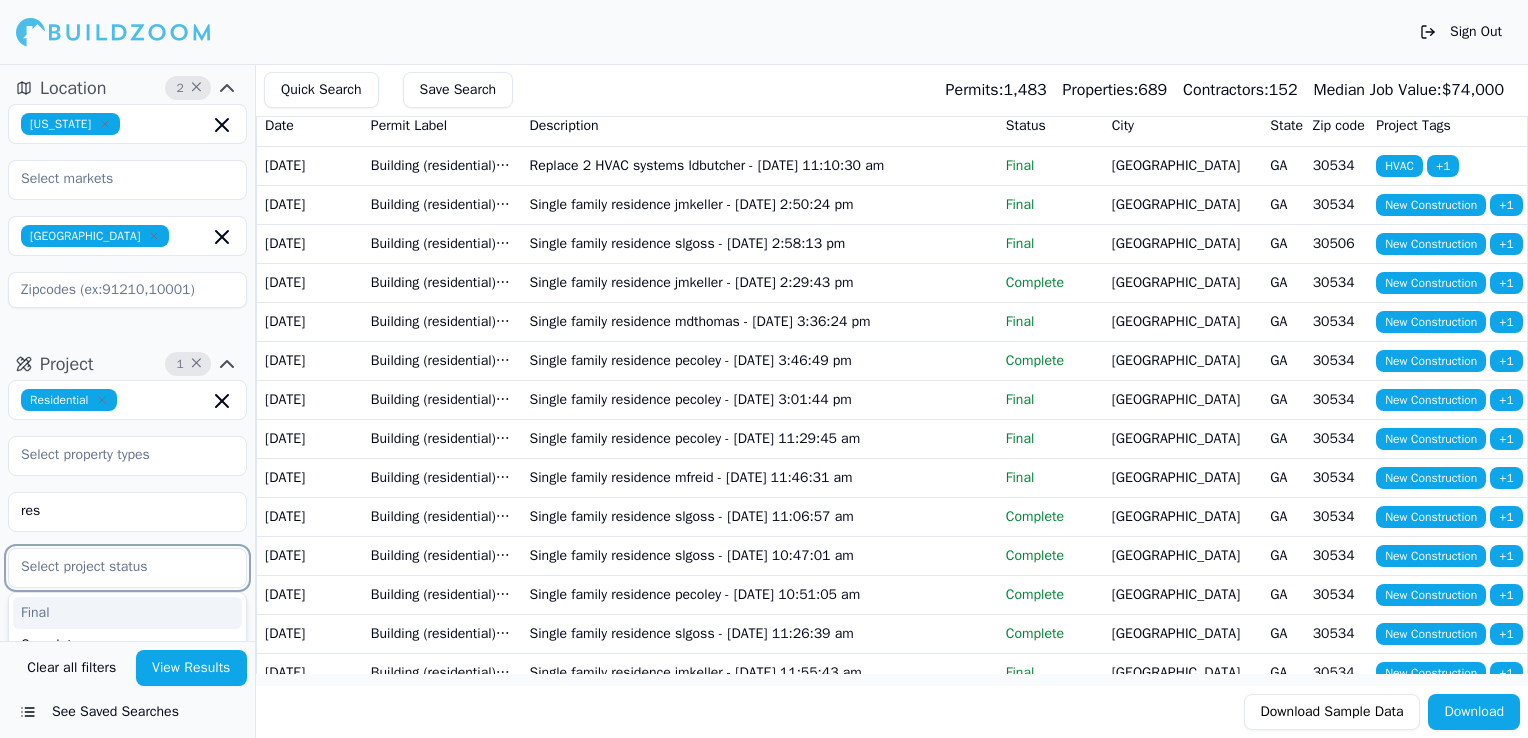 click at bounding box center [115, 567] 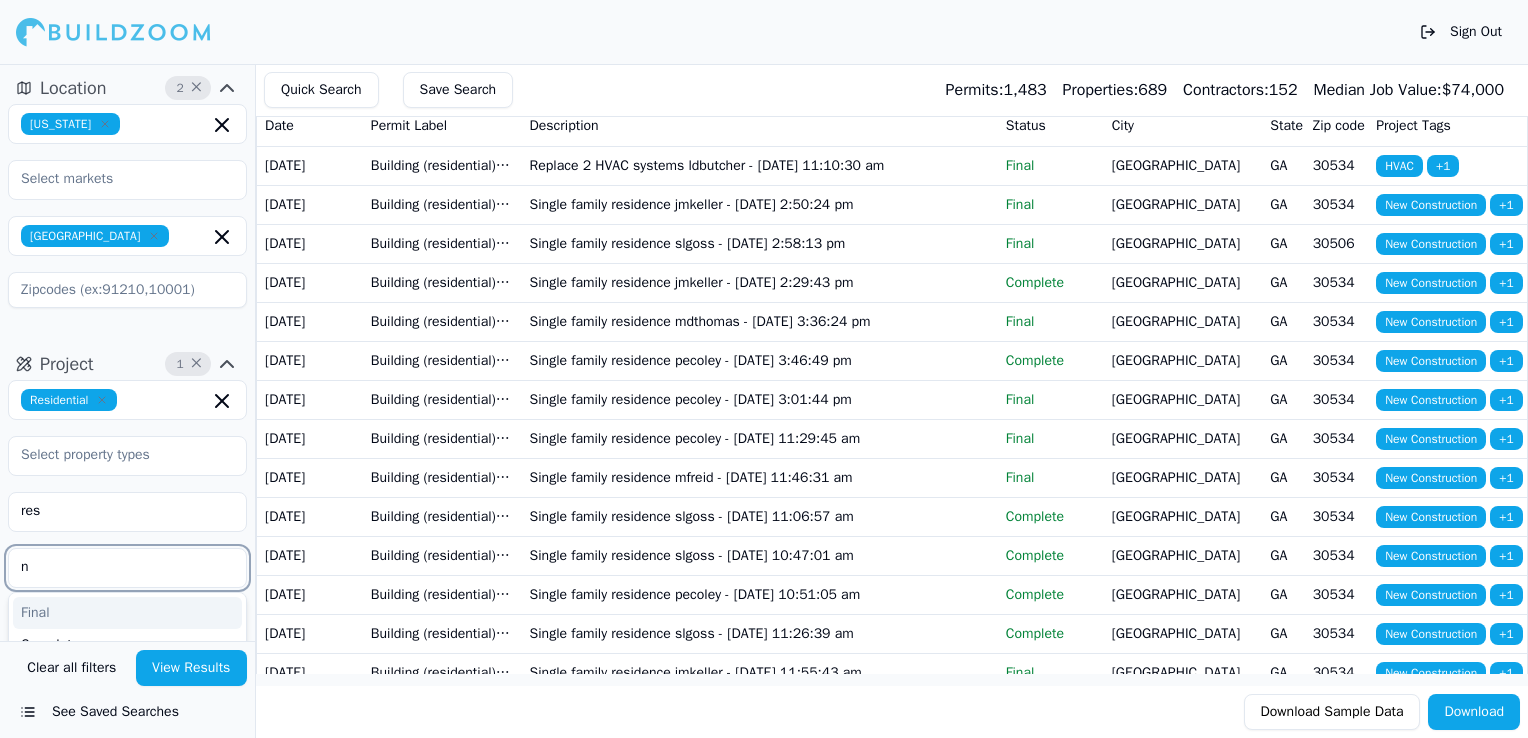 scroll, scrollTop: 51, scrollLeft: 0, axis: vertical 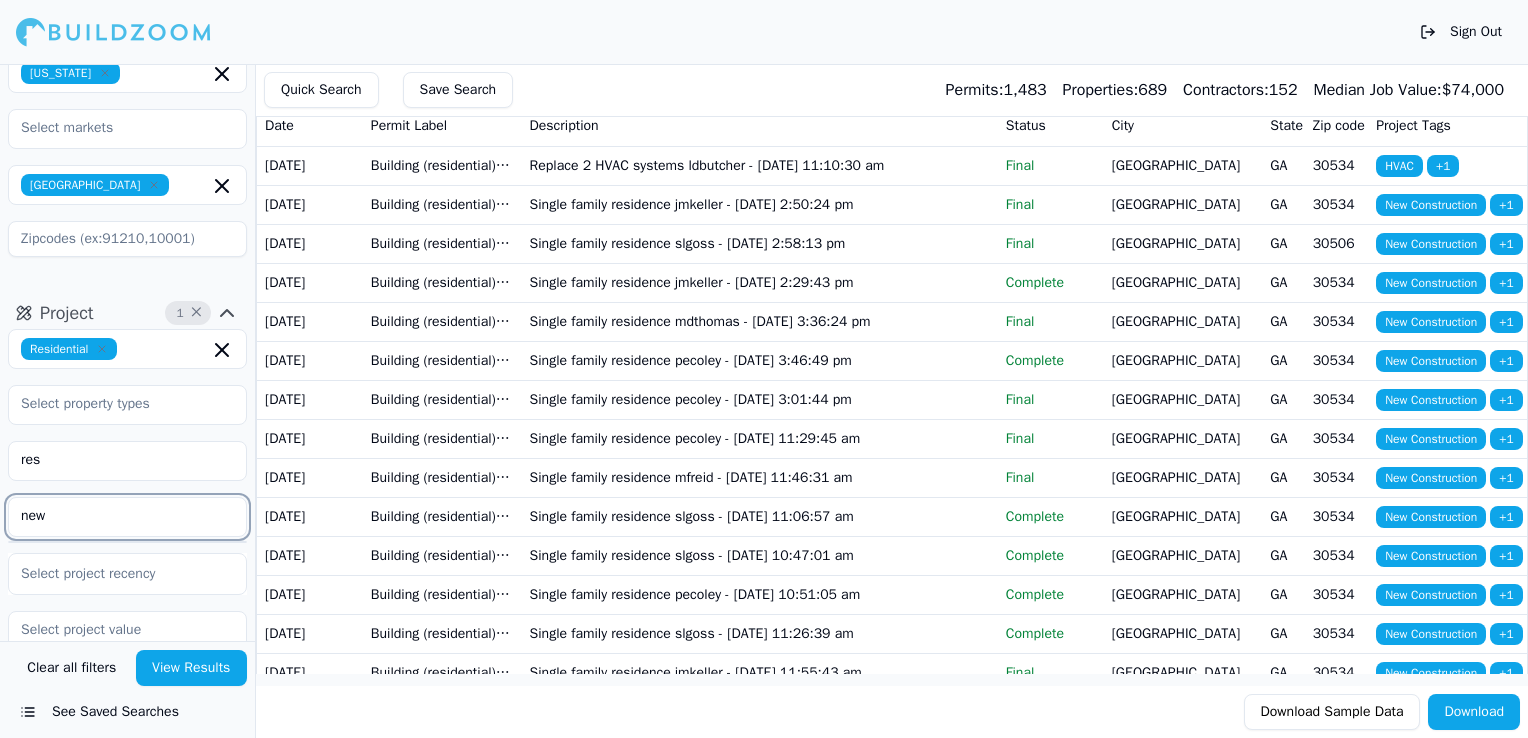 click on "new" at bounding box center [115, 516] 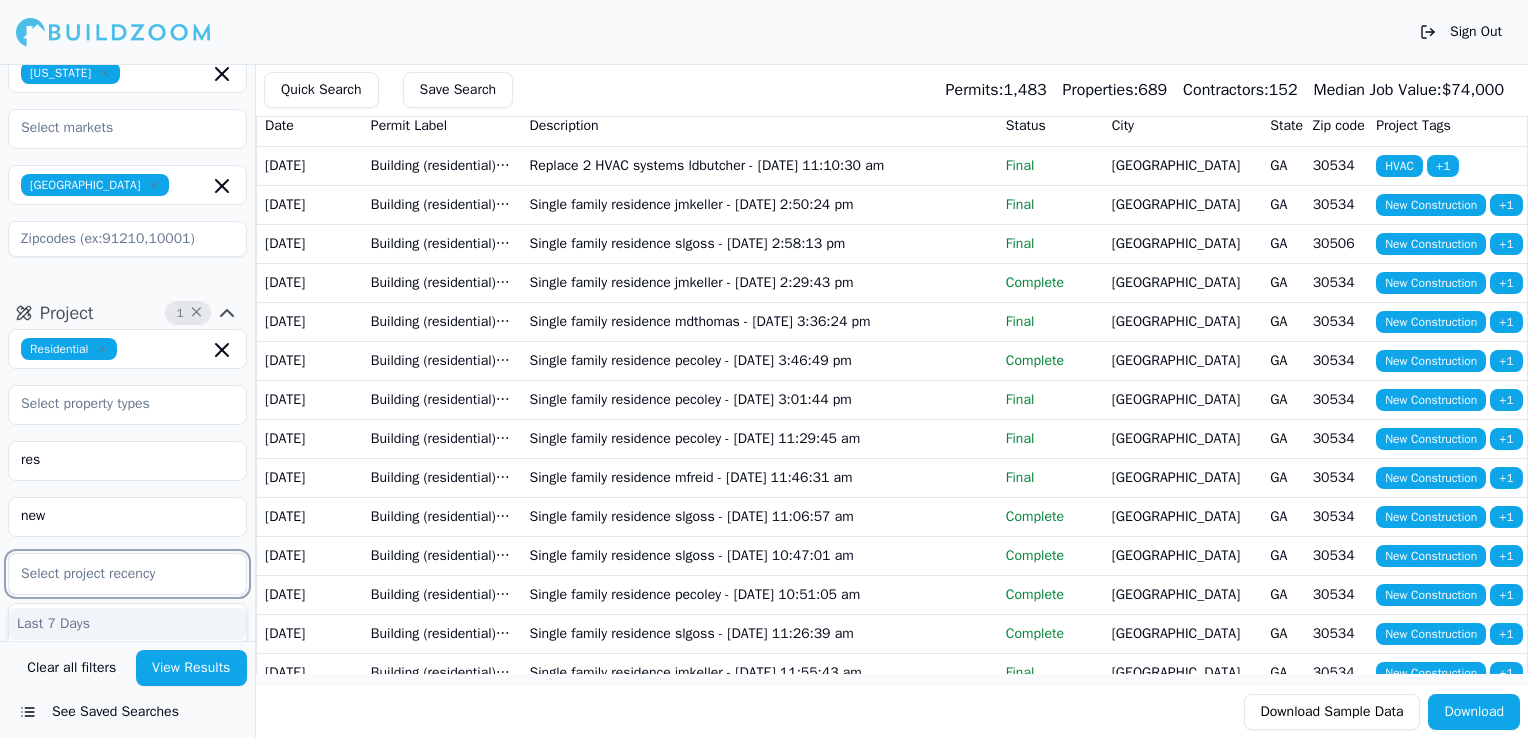 click on "Select project recency" at bounding box center (127, 574) 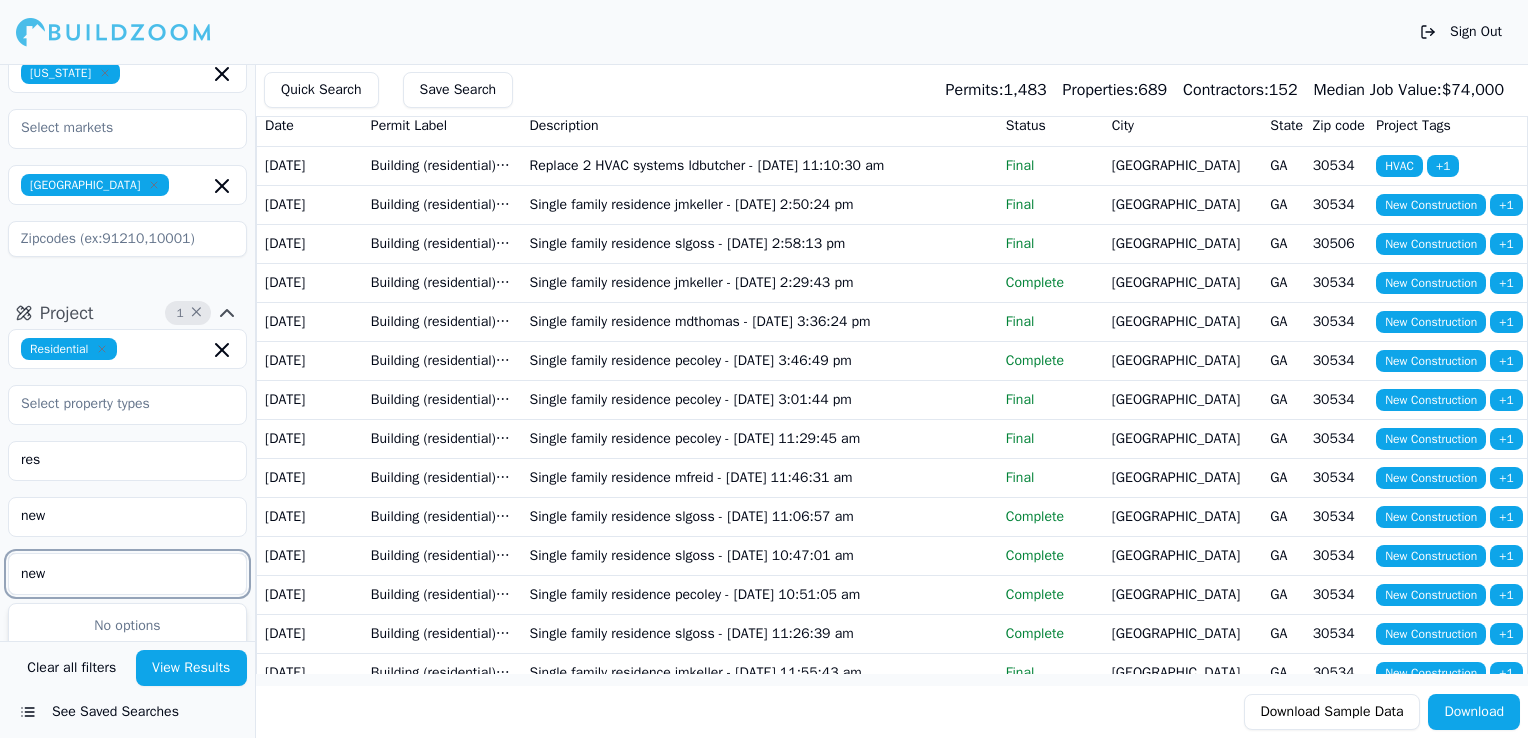 type on "new" 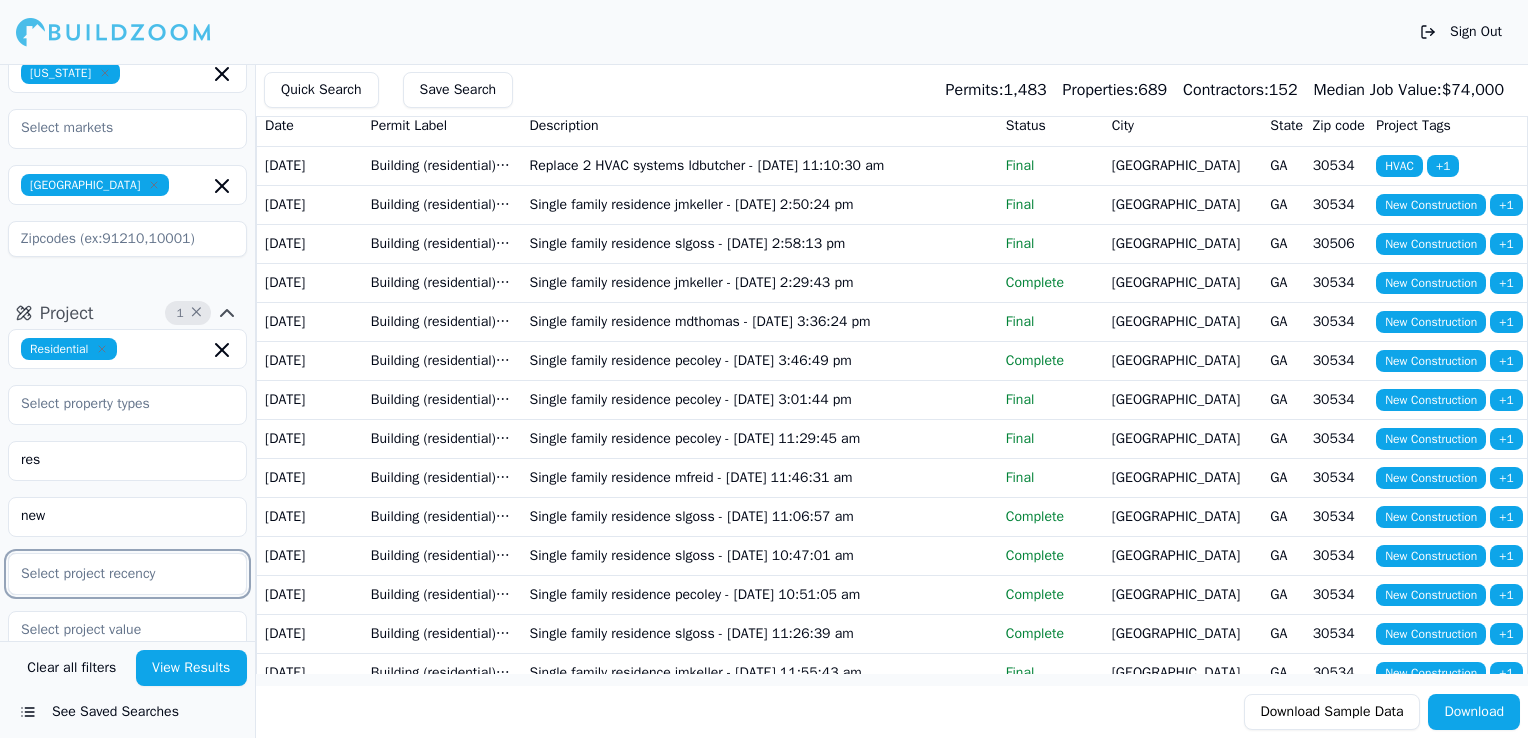click at bounding box center [127, 574] 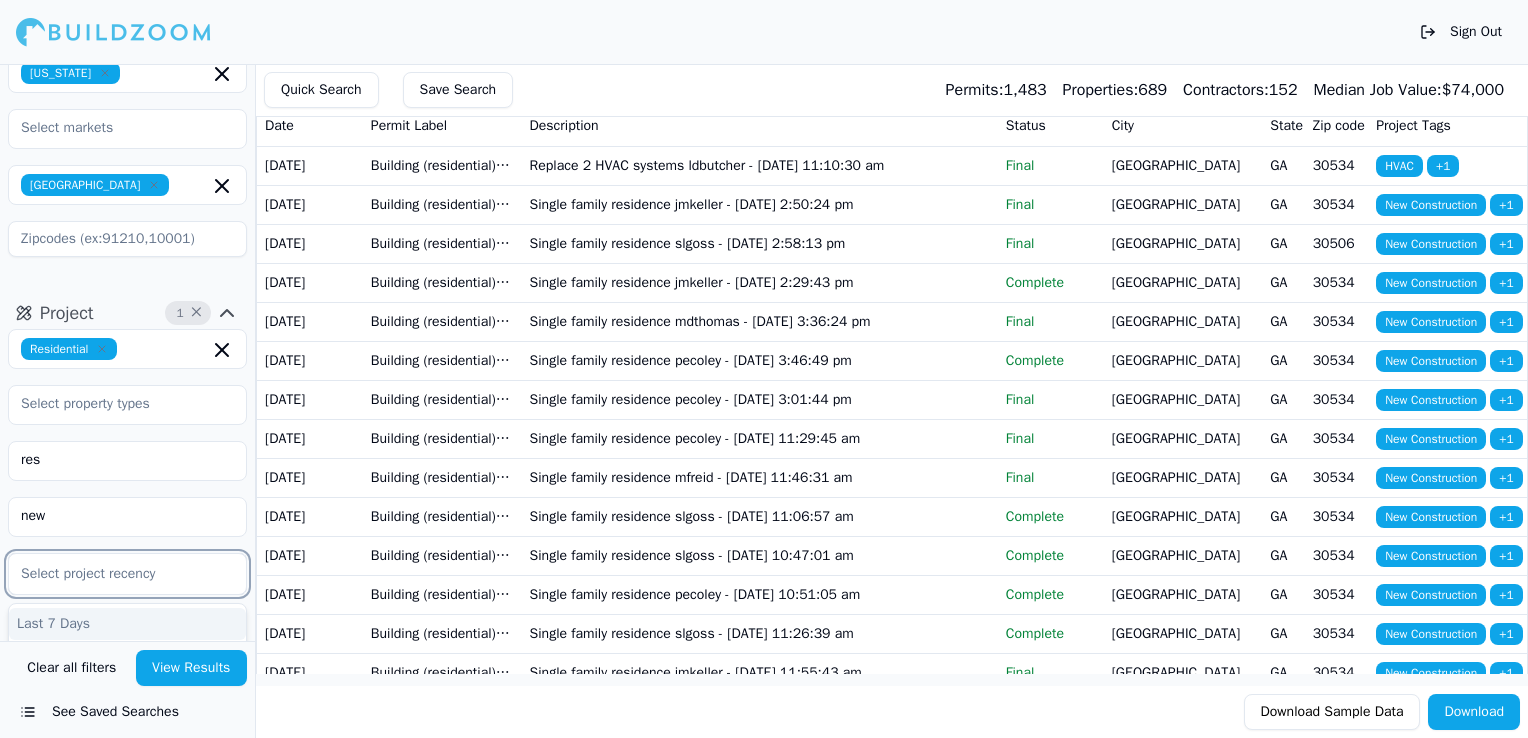 click at bounding box center (127, 574) 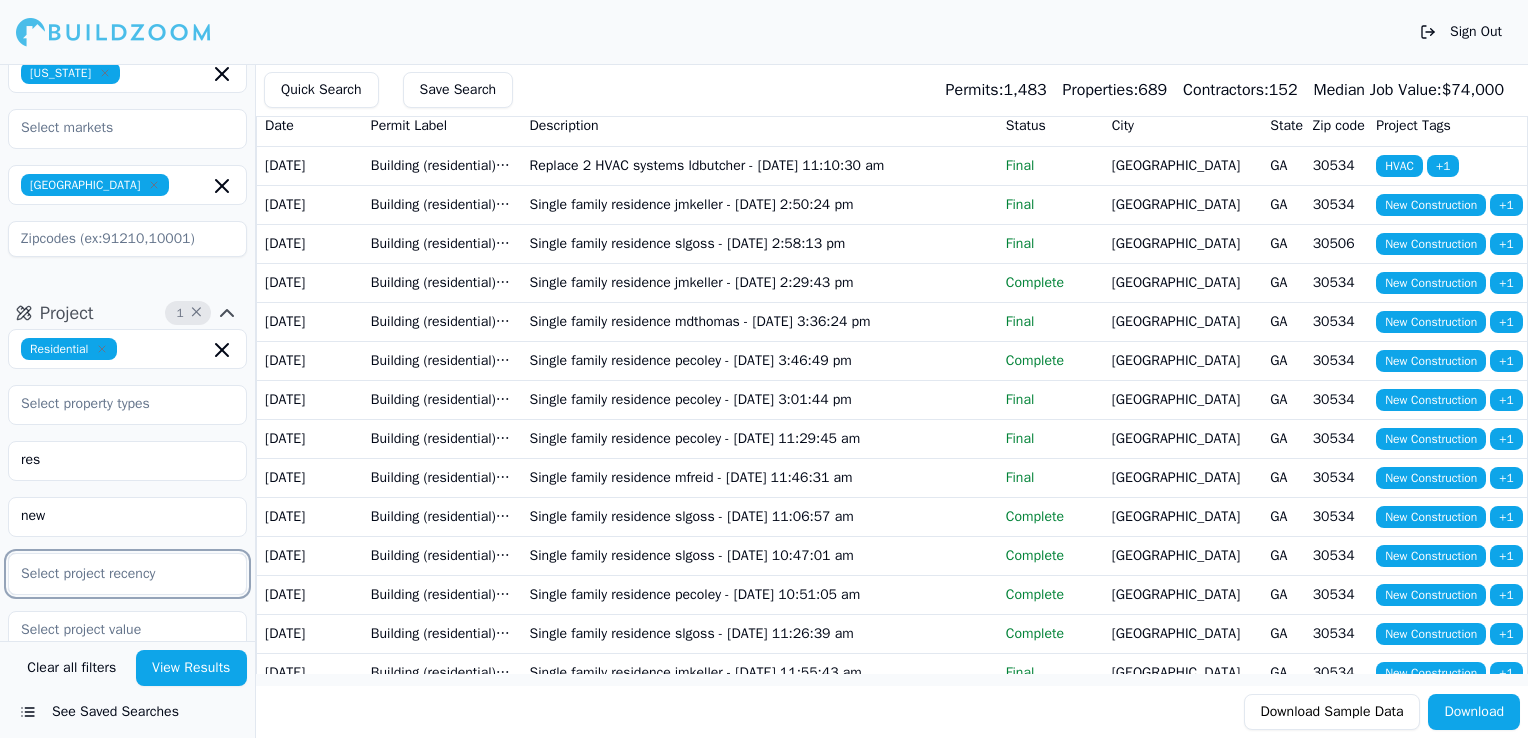 click at bounding box center [127, 574] 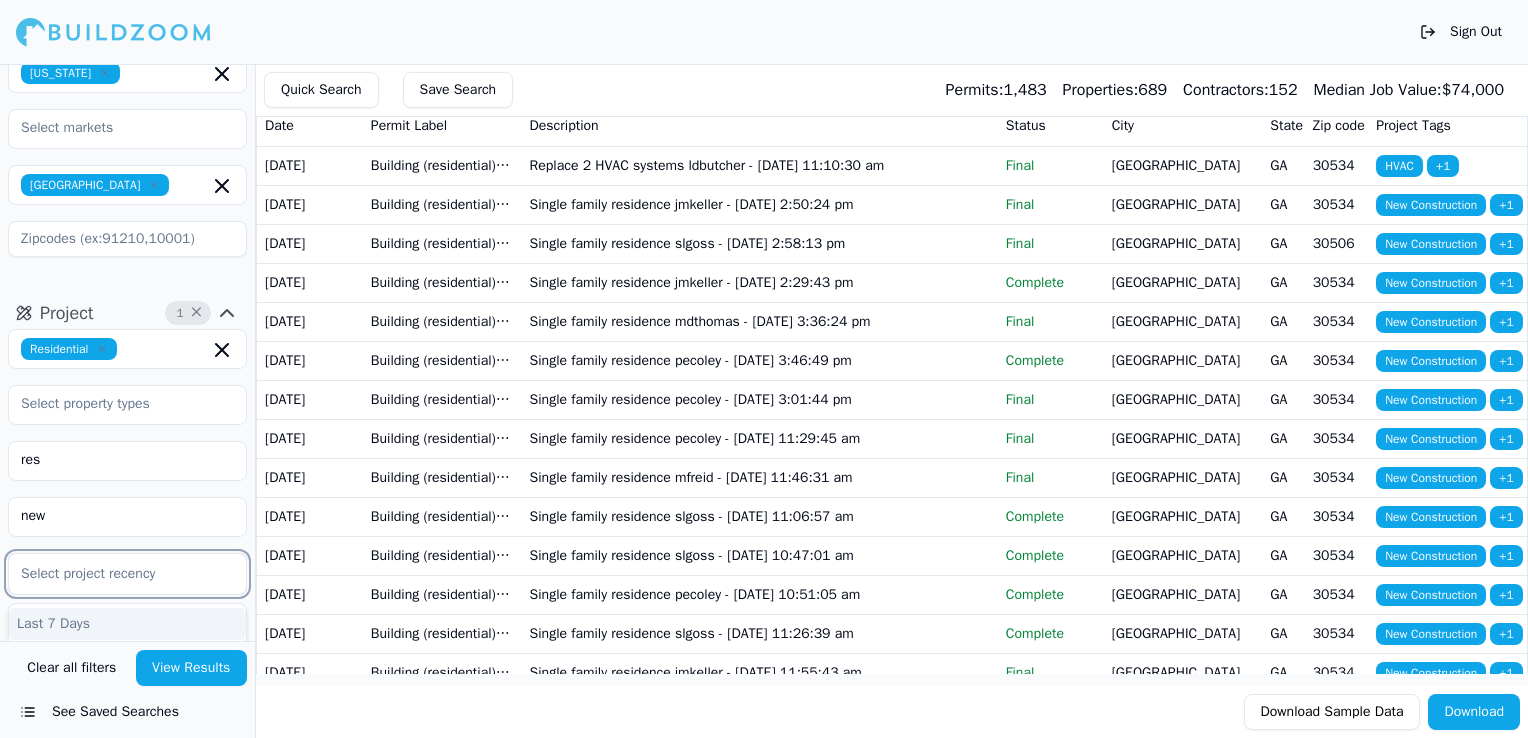 click at bounding box center [127, 574] 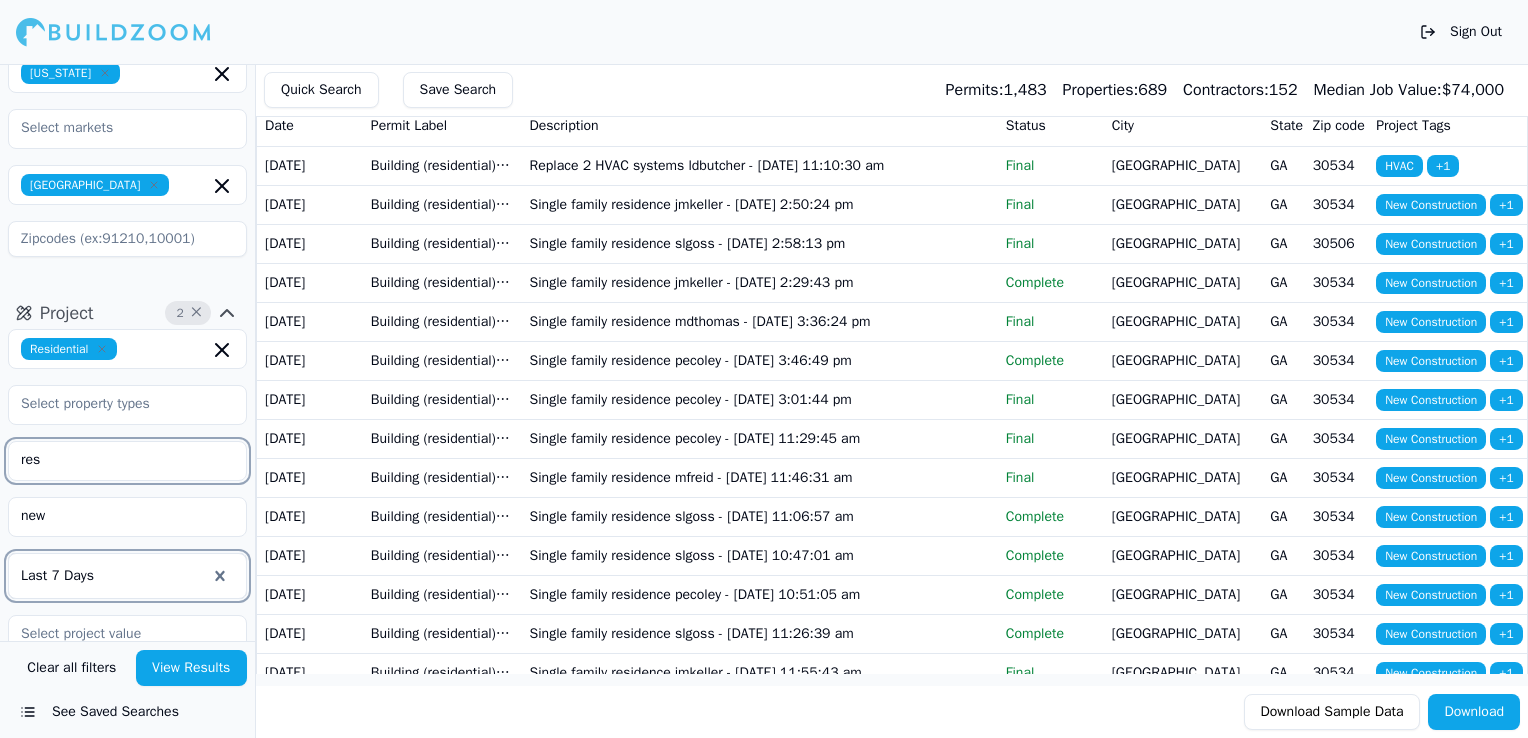 click on "res" at bounding box center [115, 460] 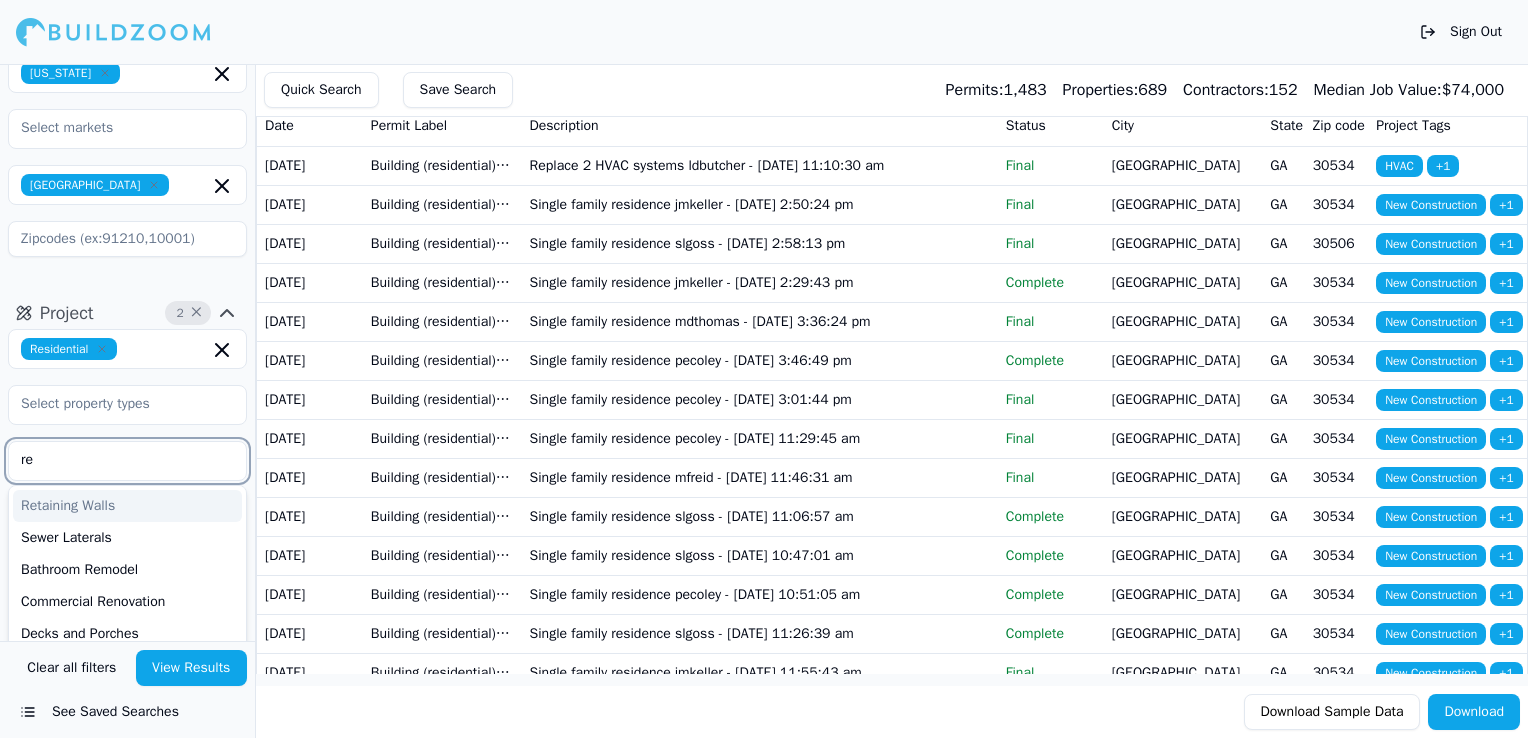 type on "r" 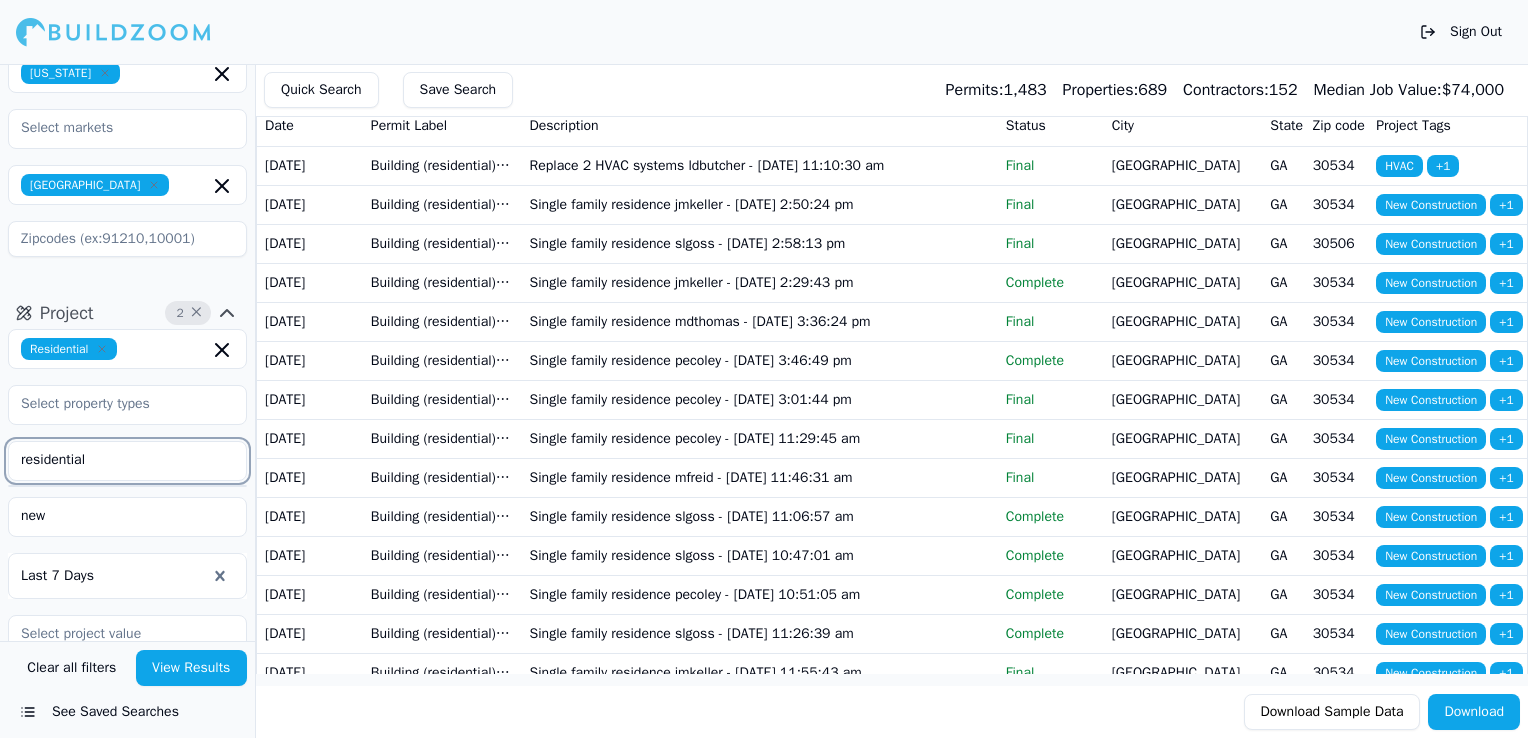 click on "residential" at bounding box center (115, 460) 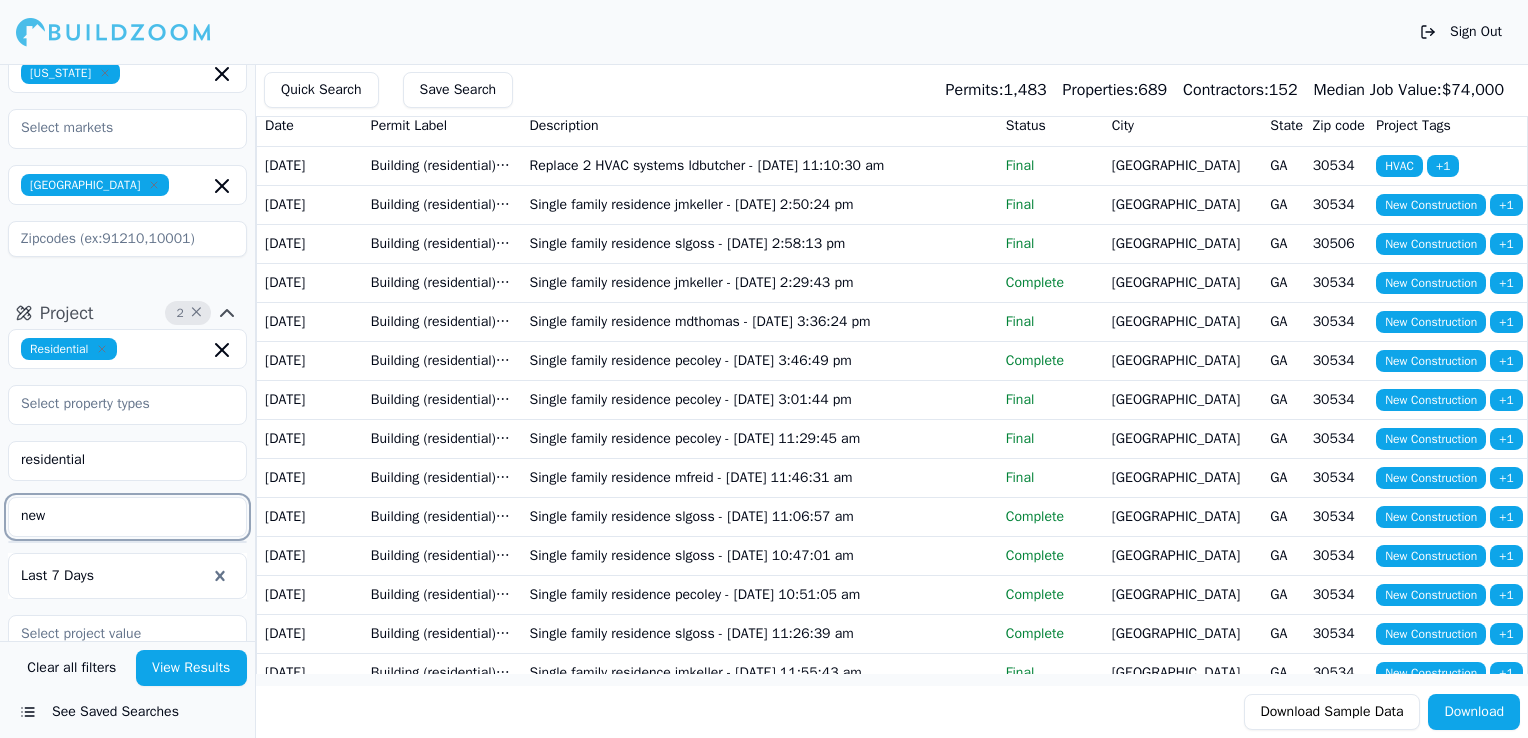 click on "new" at bounding box center (115, 516) 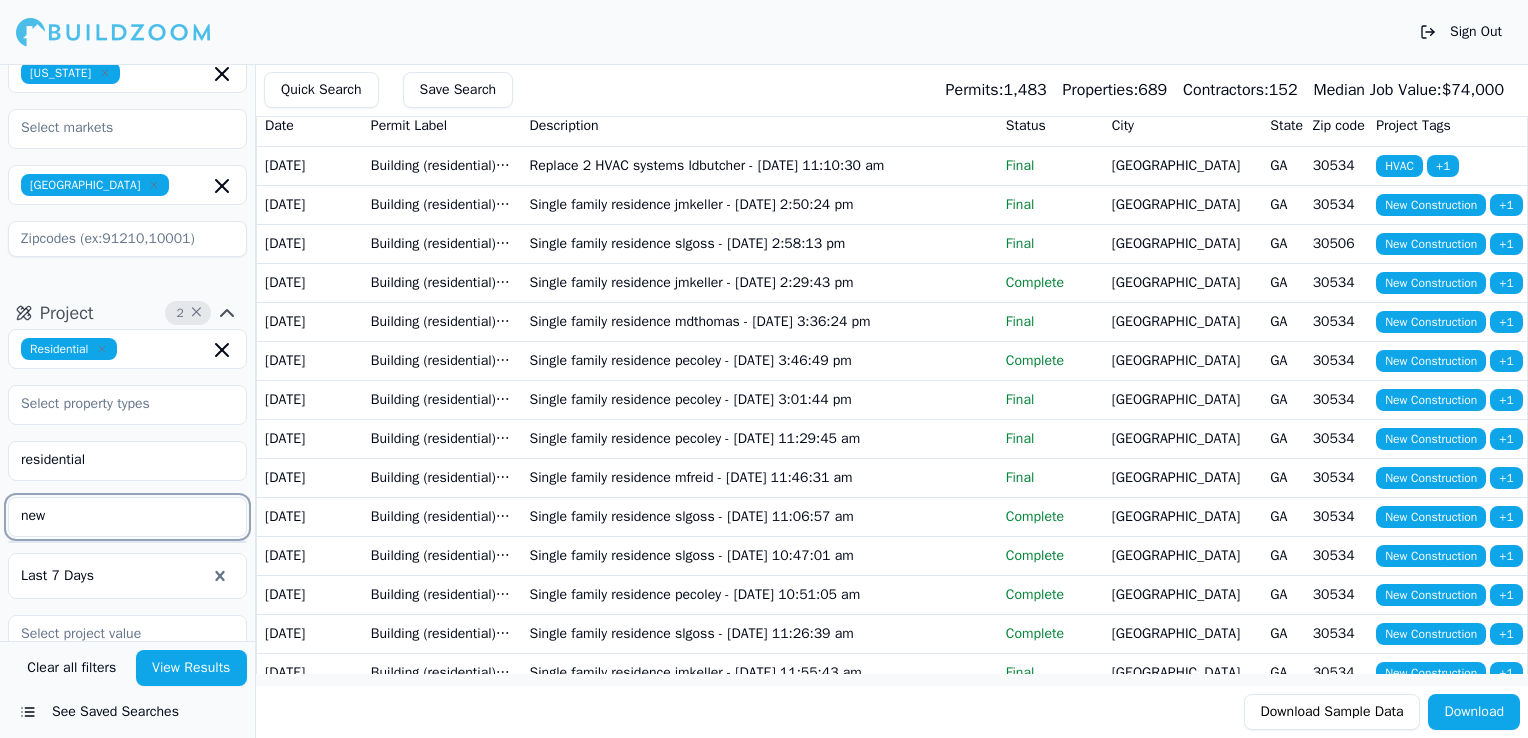 click on "new" at bounding box center [115, 516] 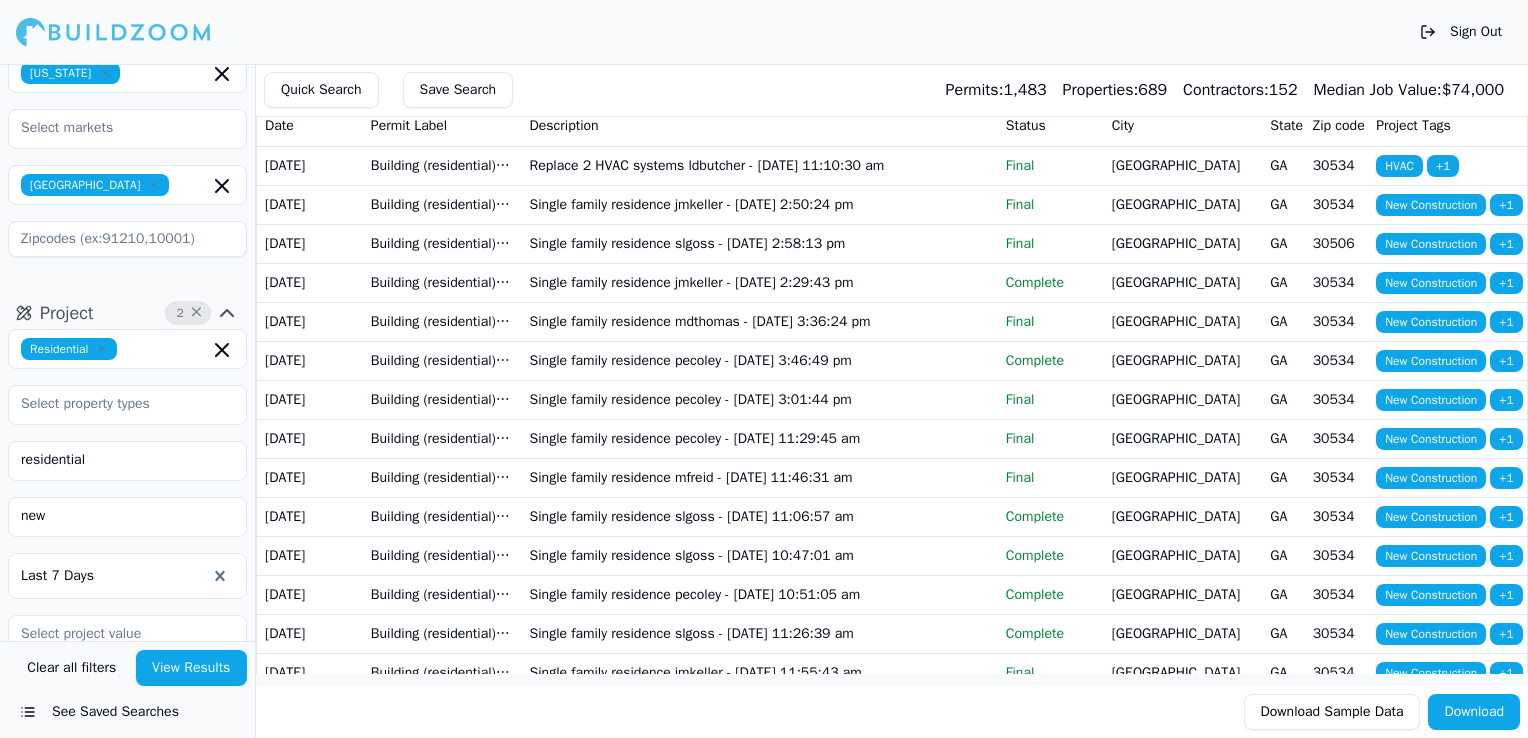 click on "View Results" at bounding box center [192, 668] 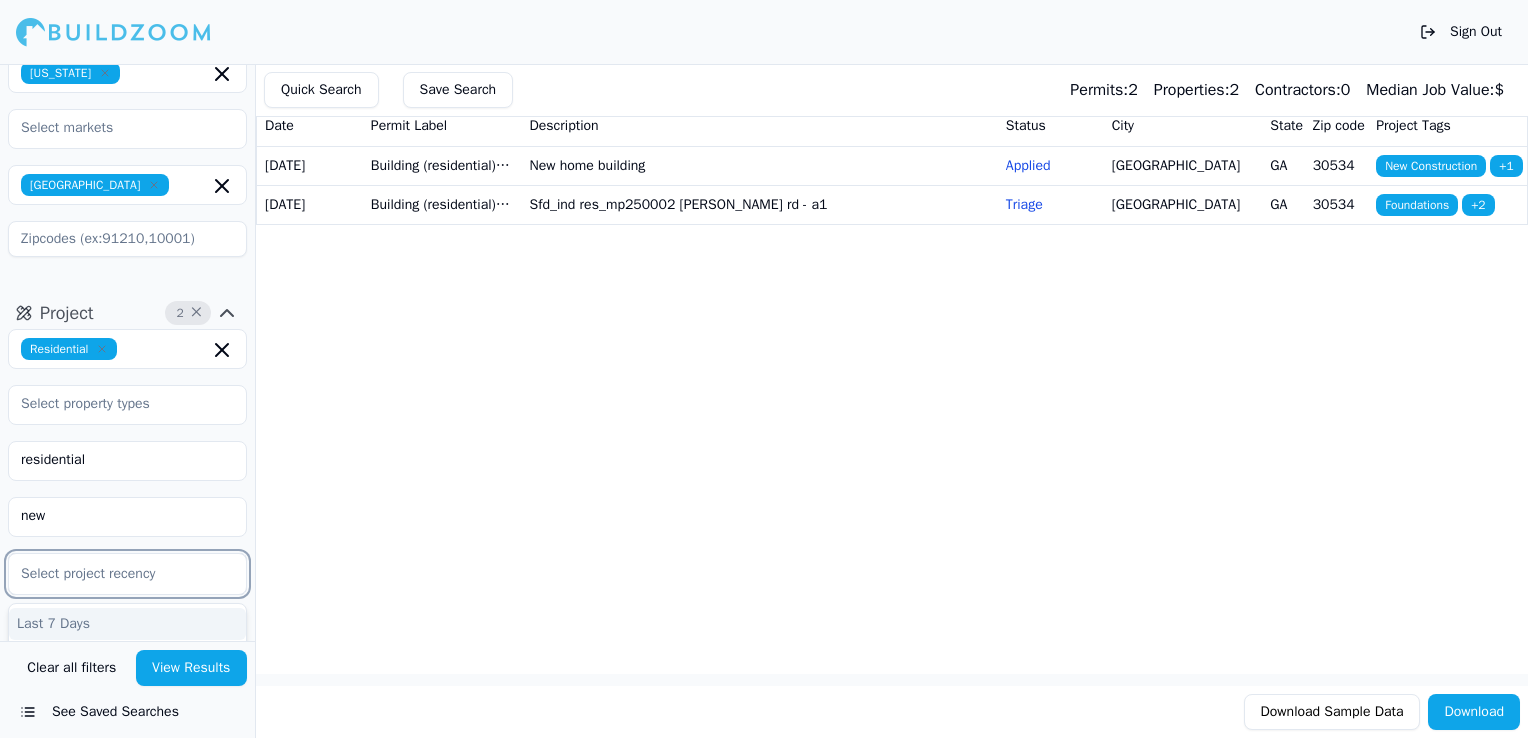 click at bounding box center (127, 574) 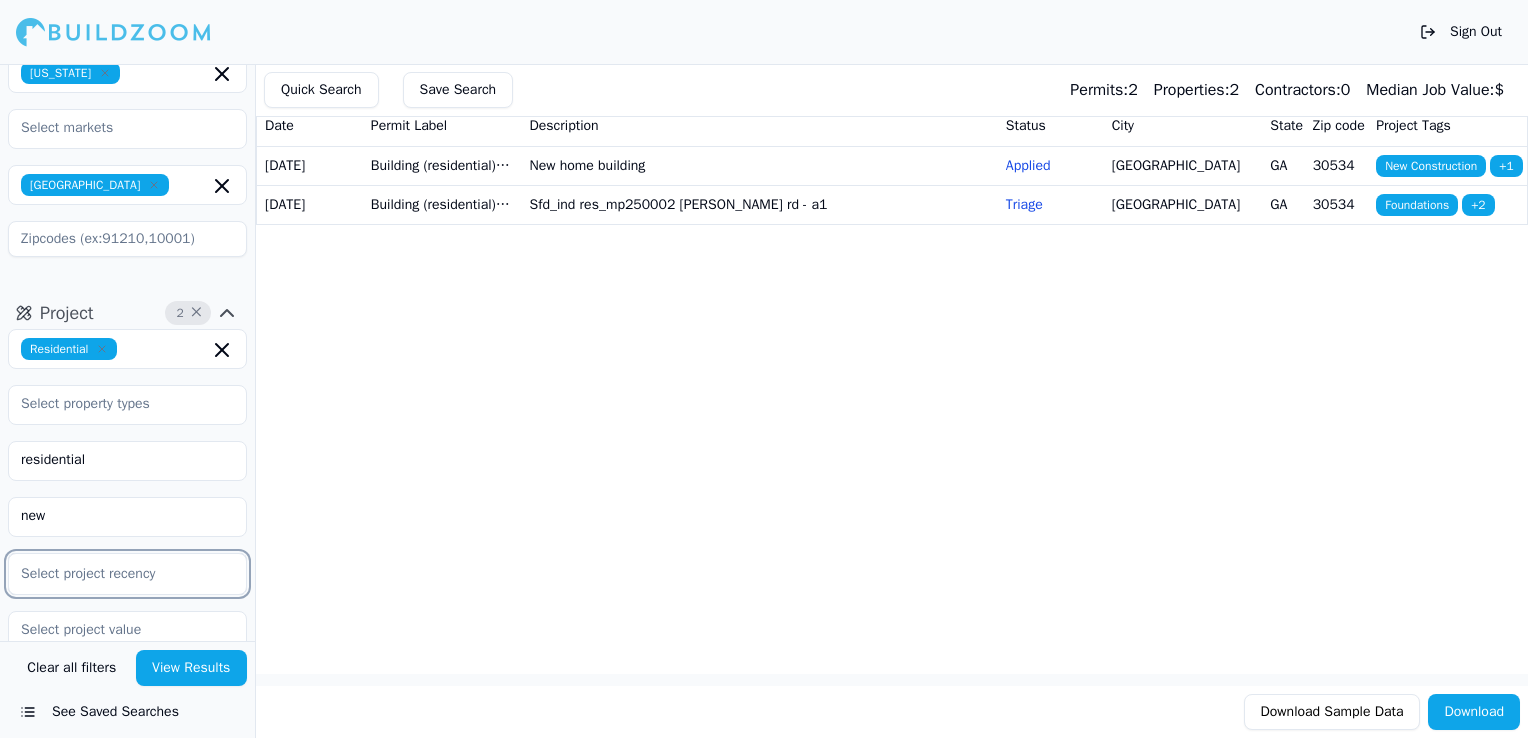 click at bounding box center (127, 574) 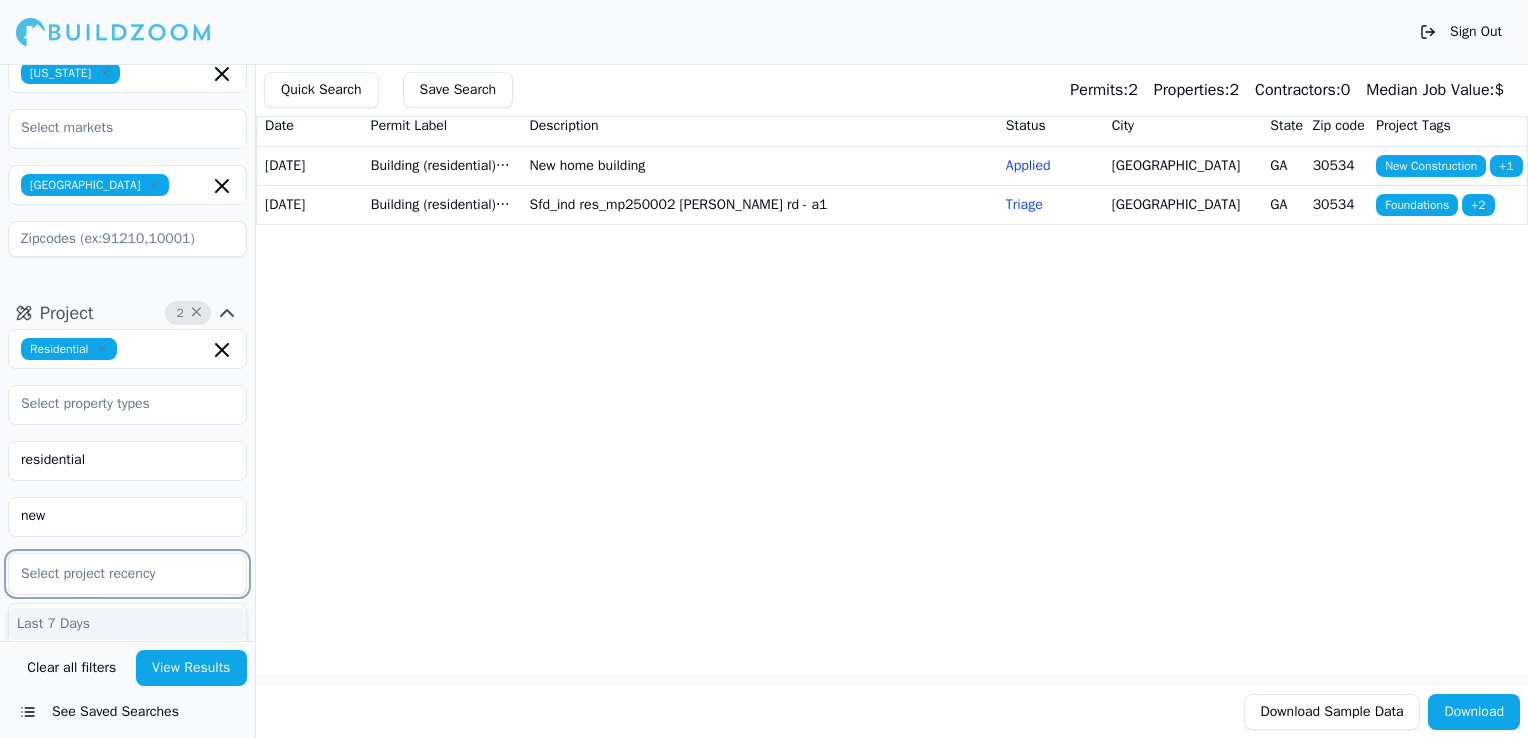 click at bounding box center (127, 574) 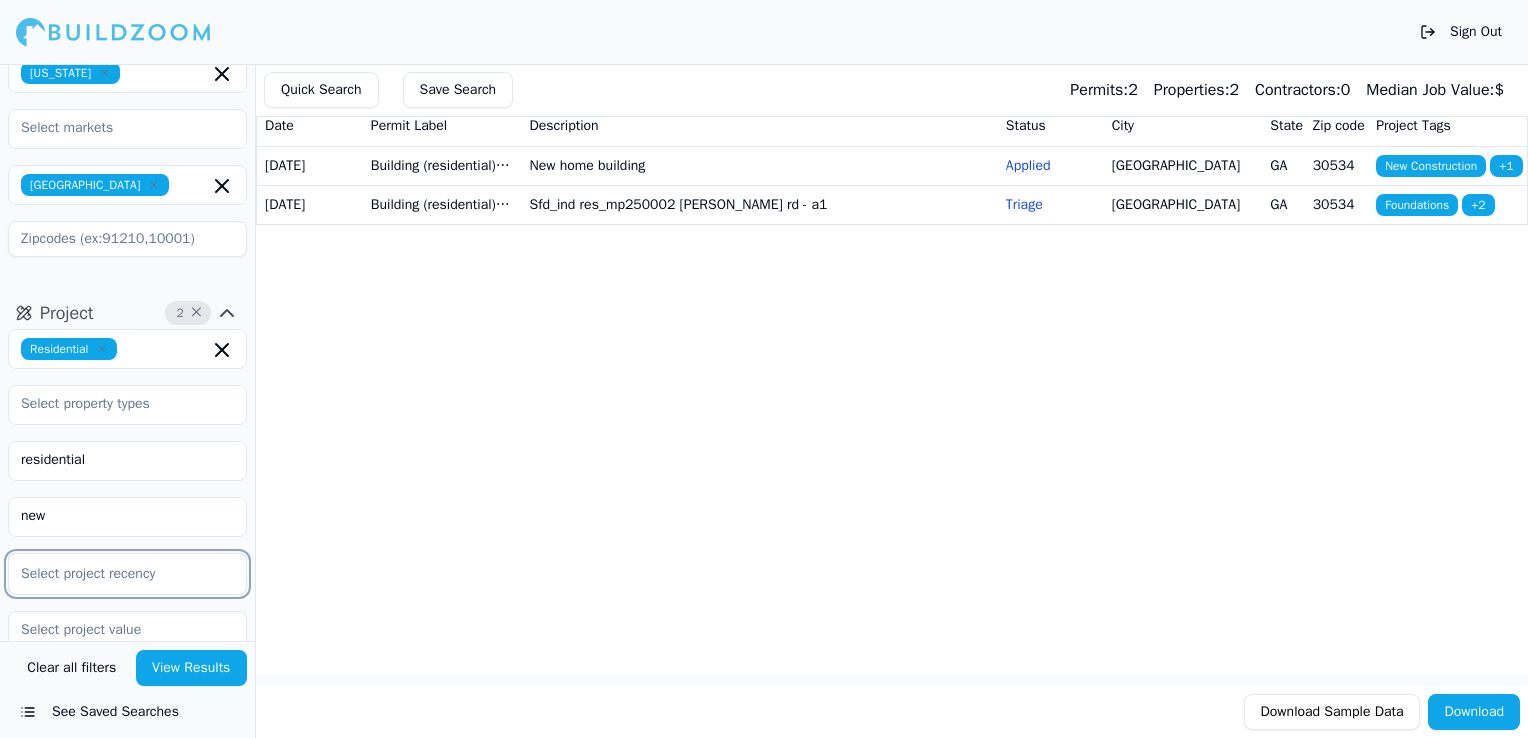 click at bounding box center (127, 574) 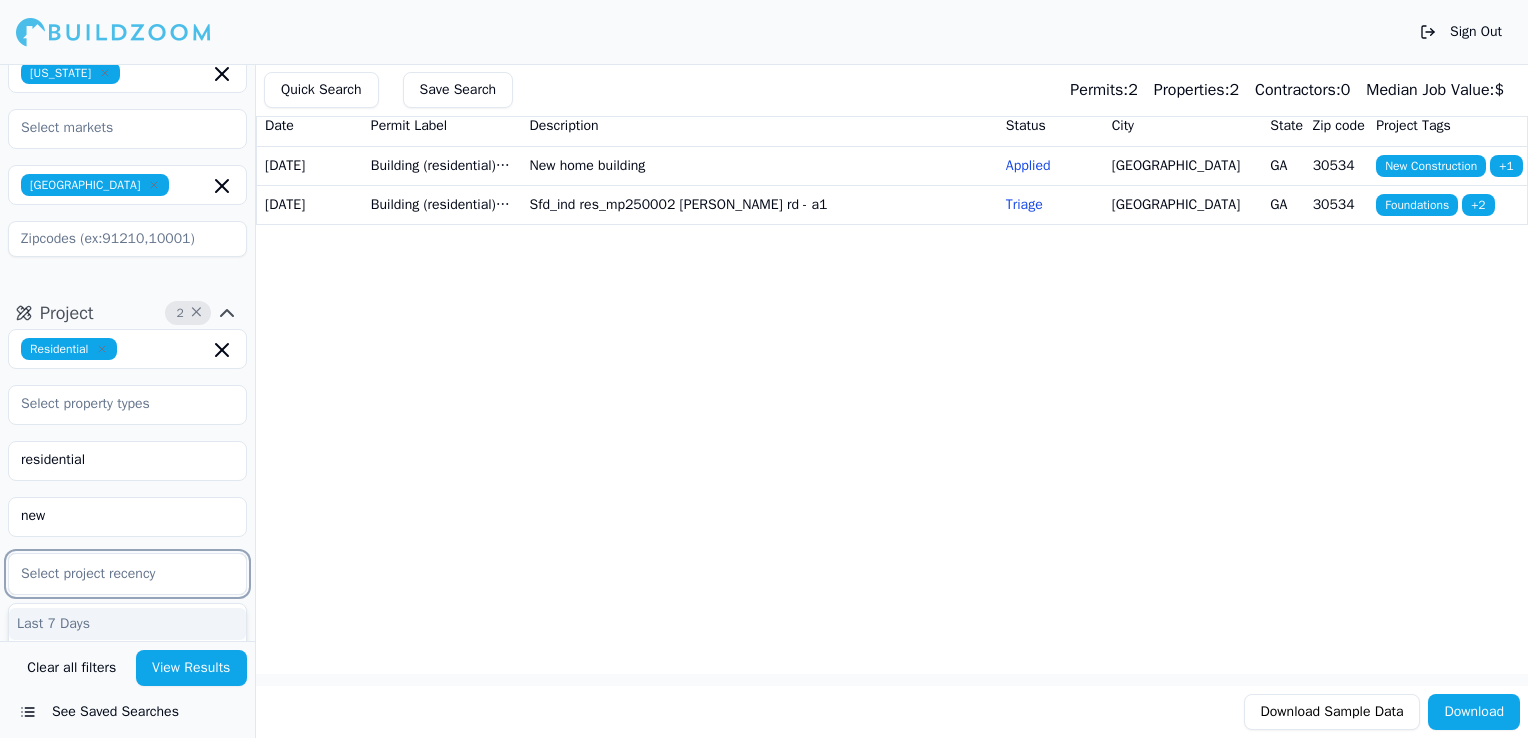 click at bounding box center (127, 574) 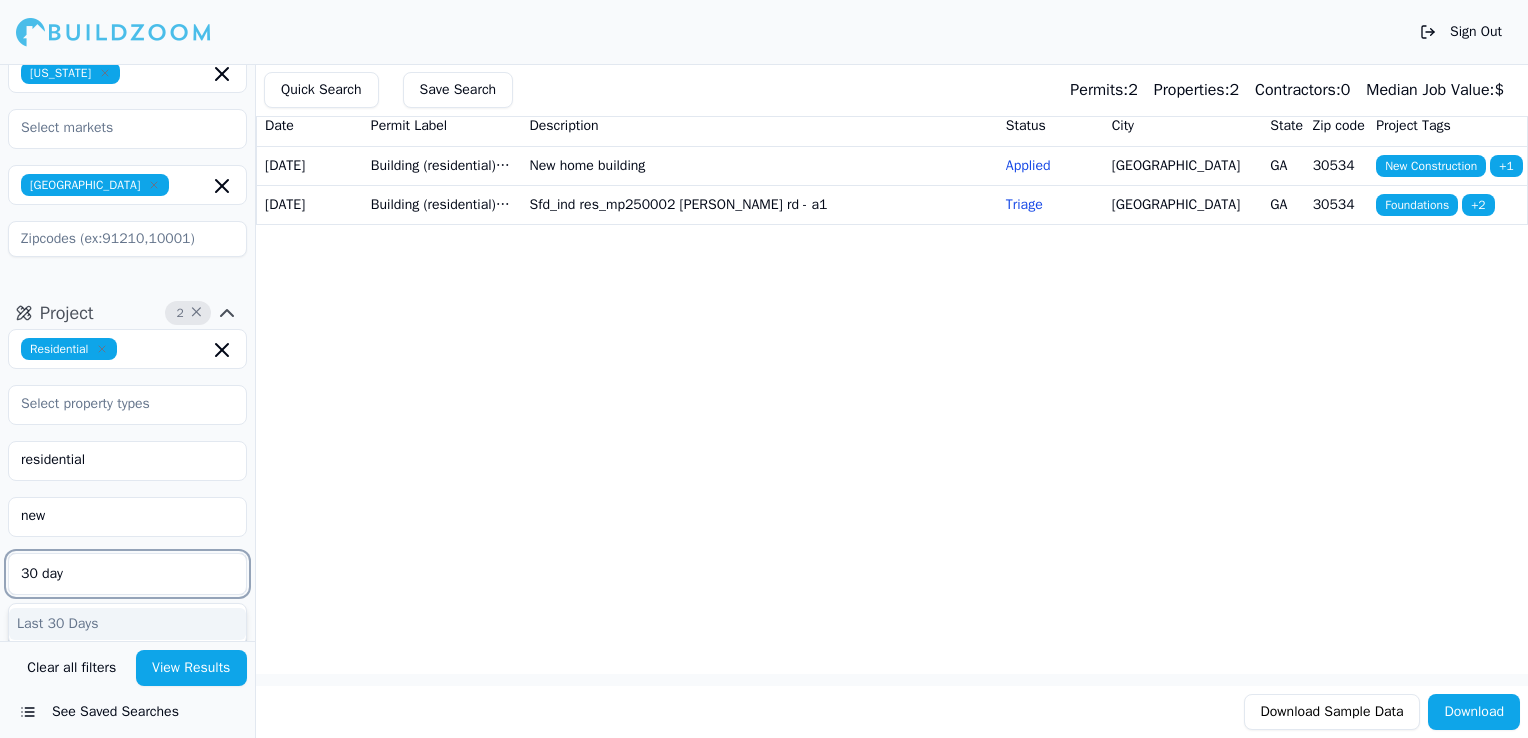 type on "30 days" 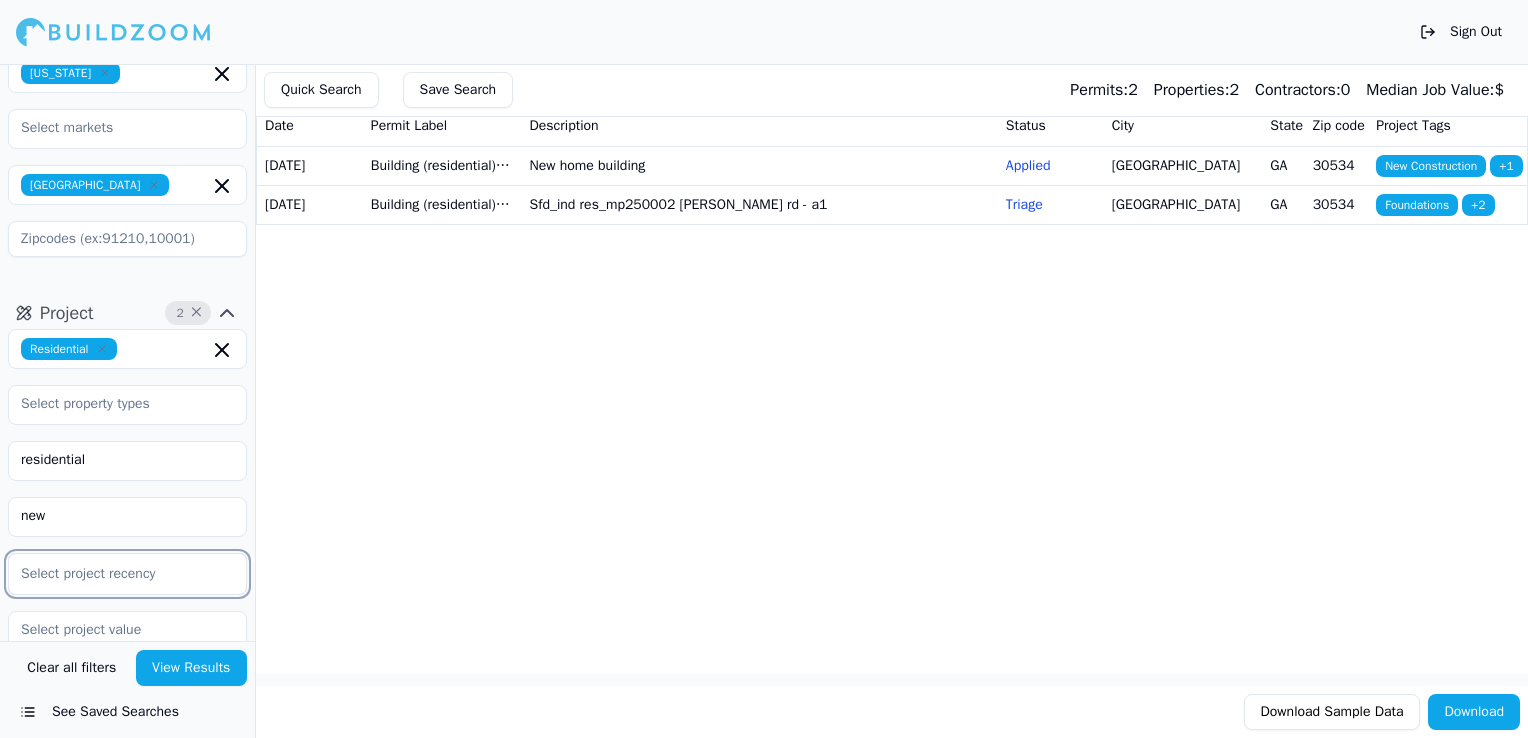 click at bounding box center (127, 574) 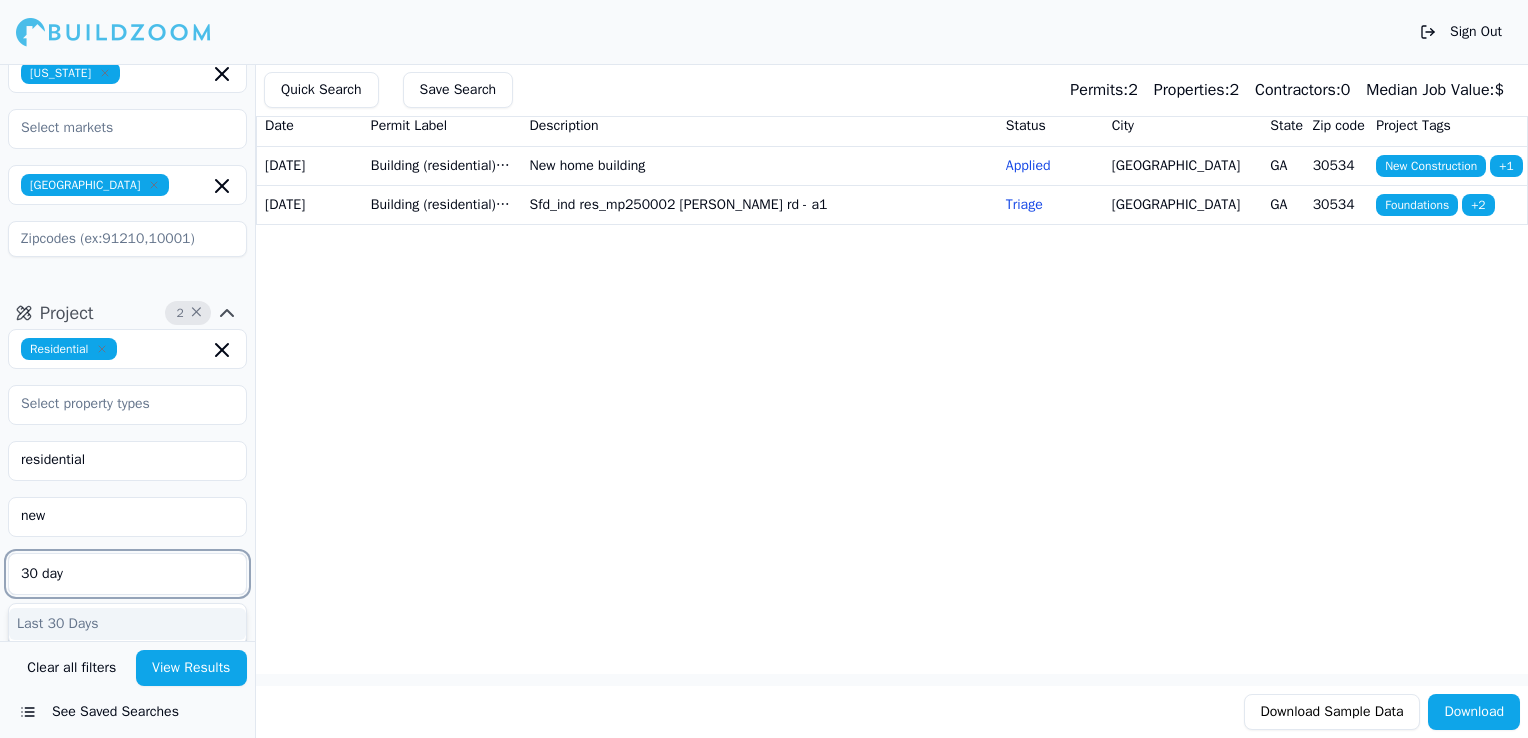 type on "30 days" 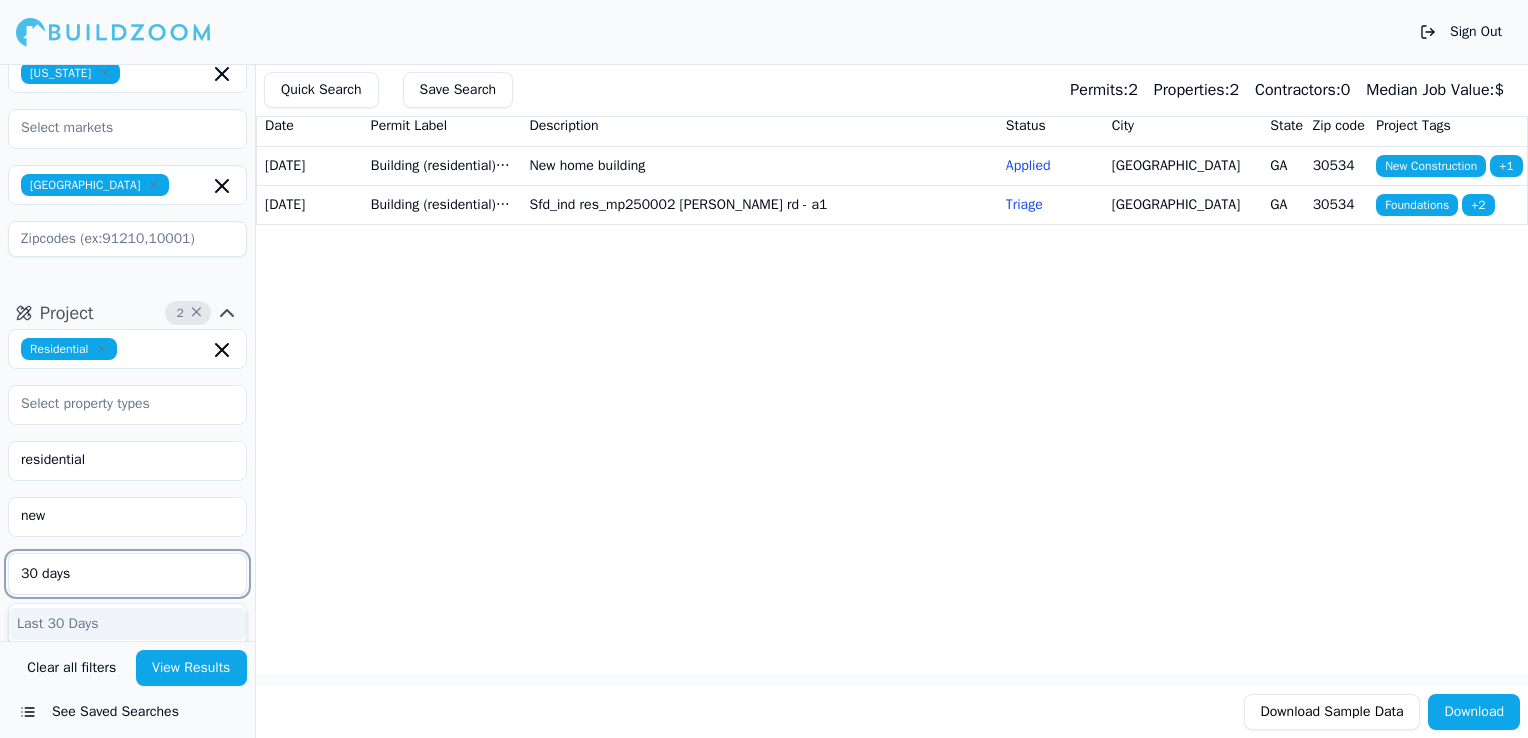 type 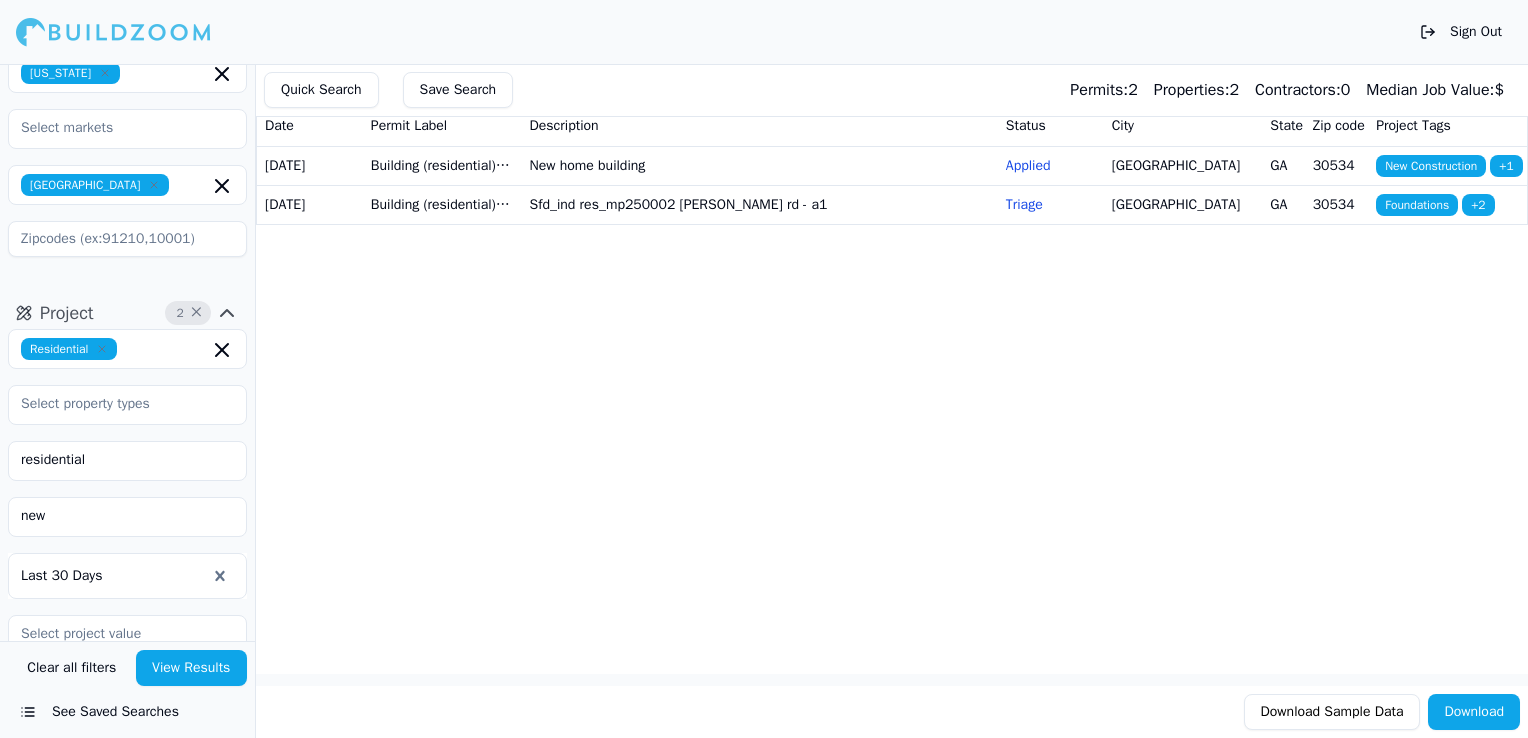 click on "View Results" at bounding box center (192, 668) 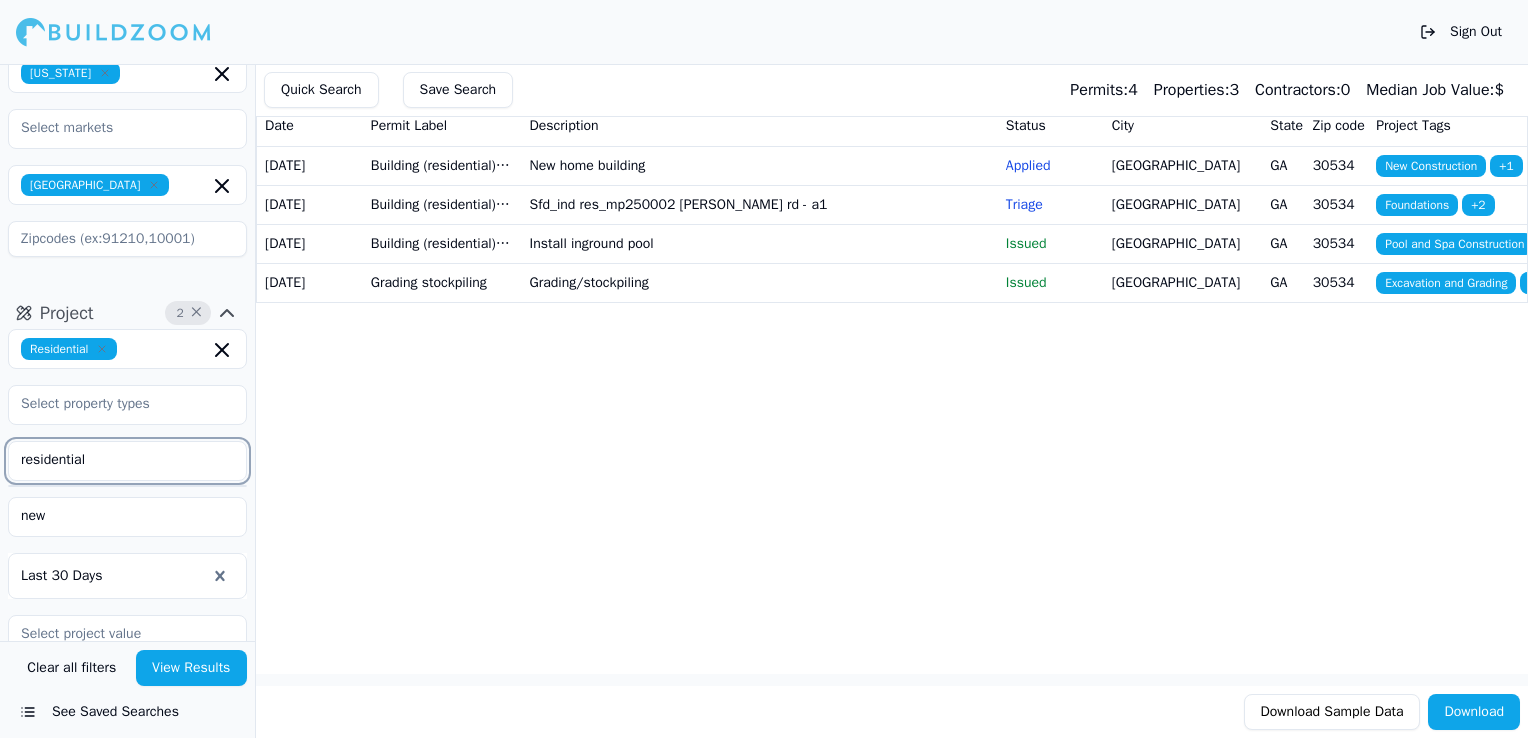 click on "residential" at bounding box center (115, 460) 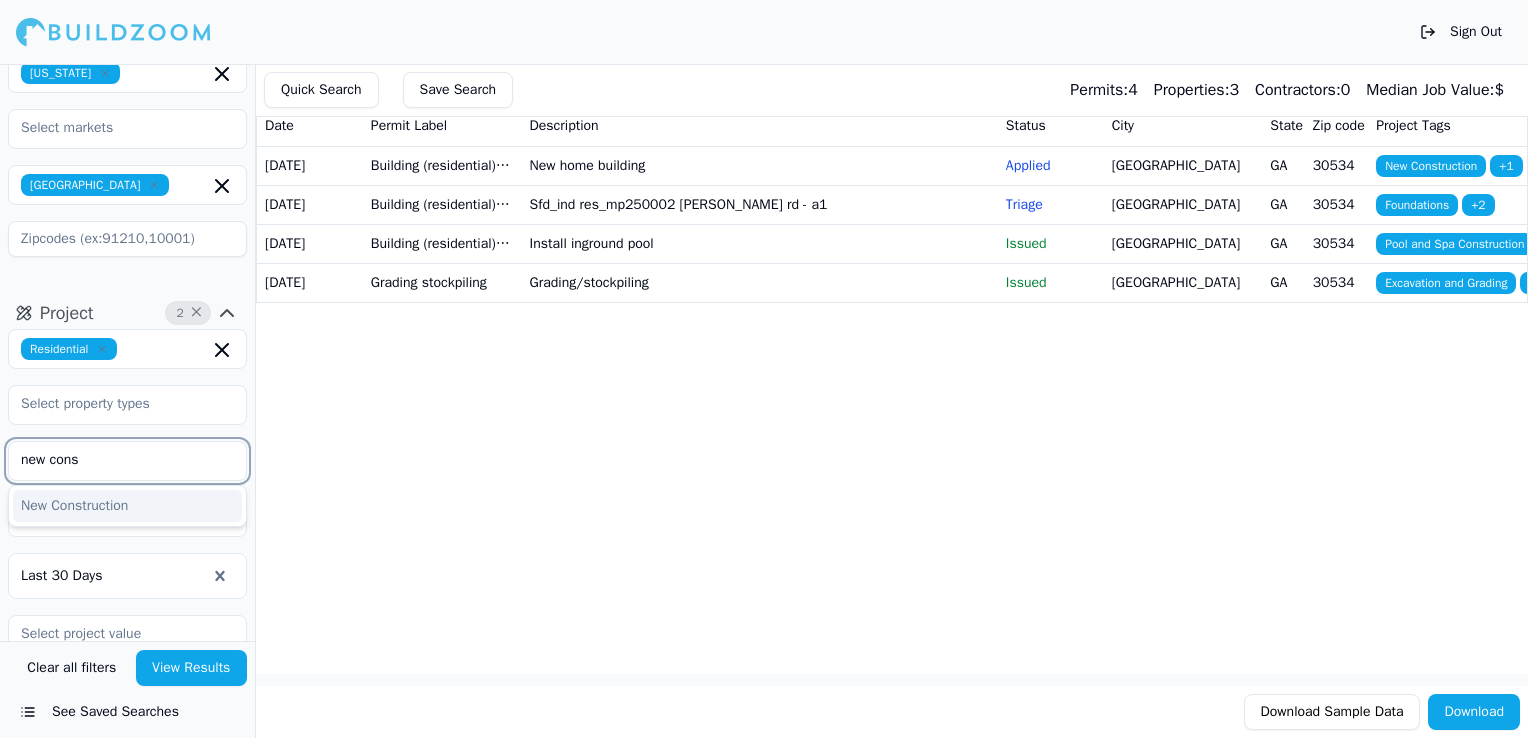 type on "new const" 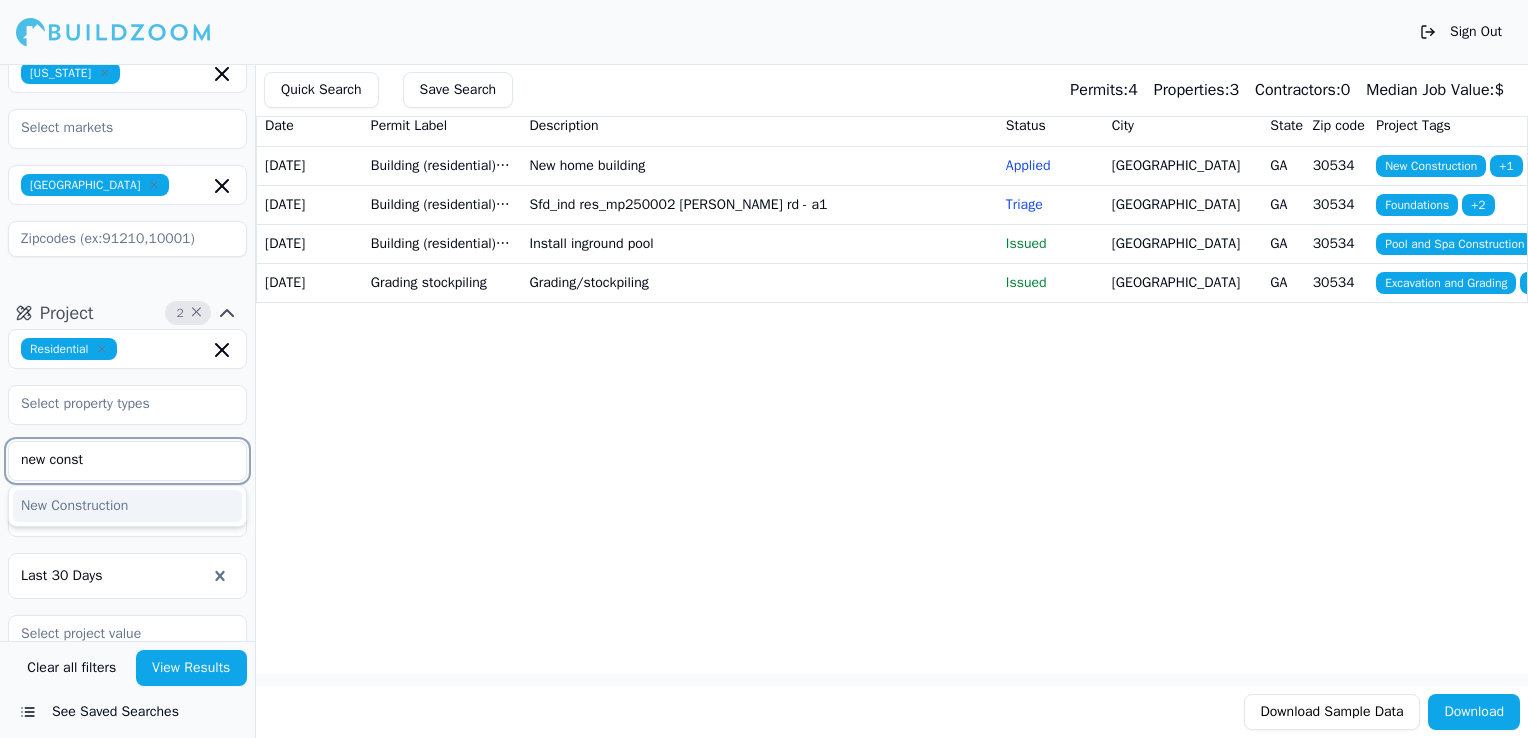 click on "New Construction" at bounding box center (127, 506) 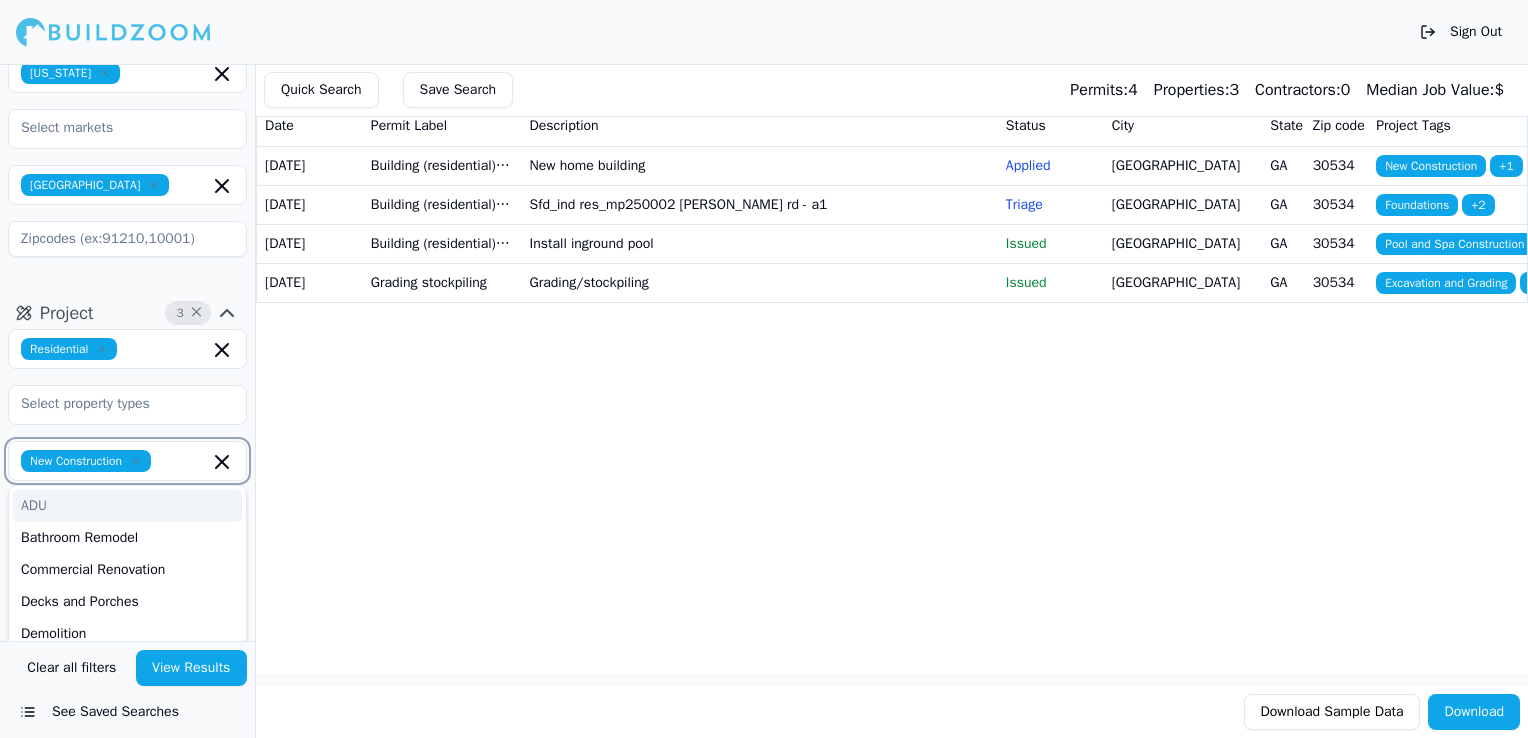 click on "ADU" at bounding box center (127, 506) 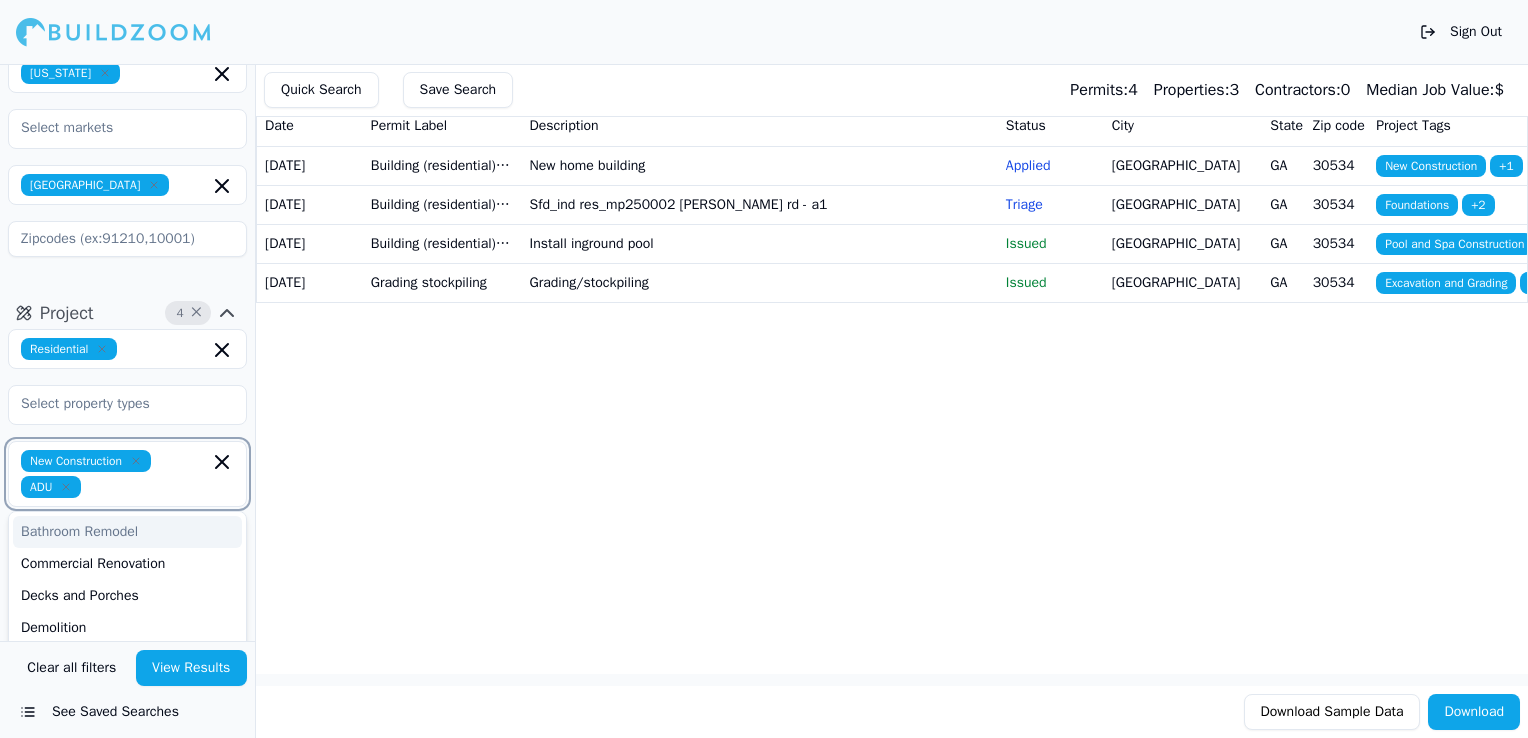 type 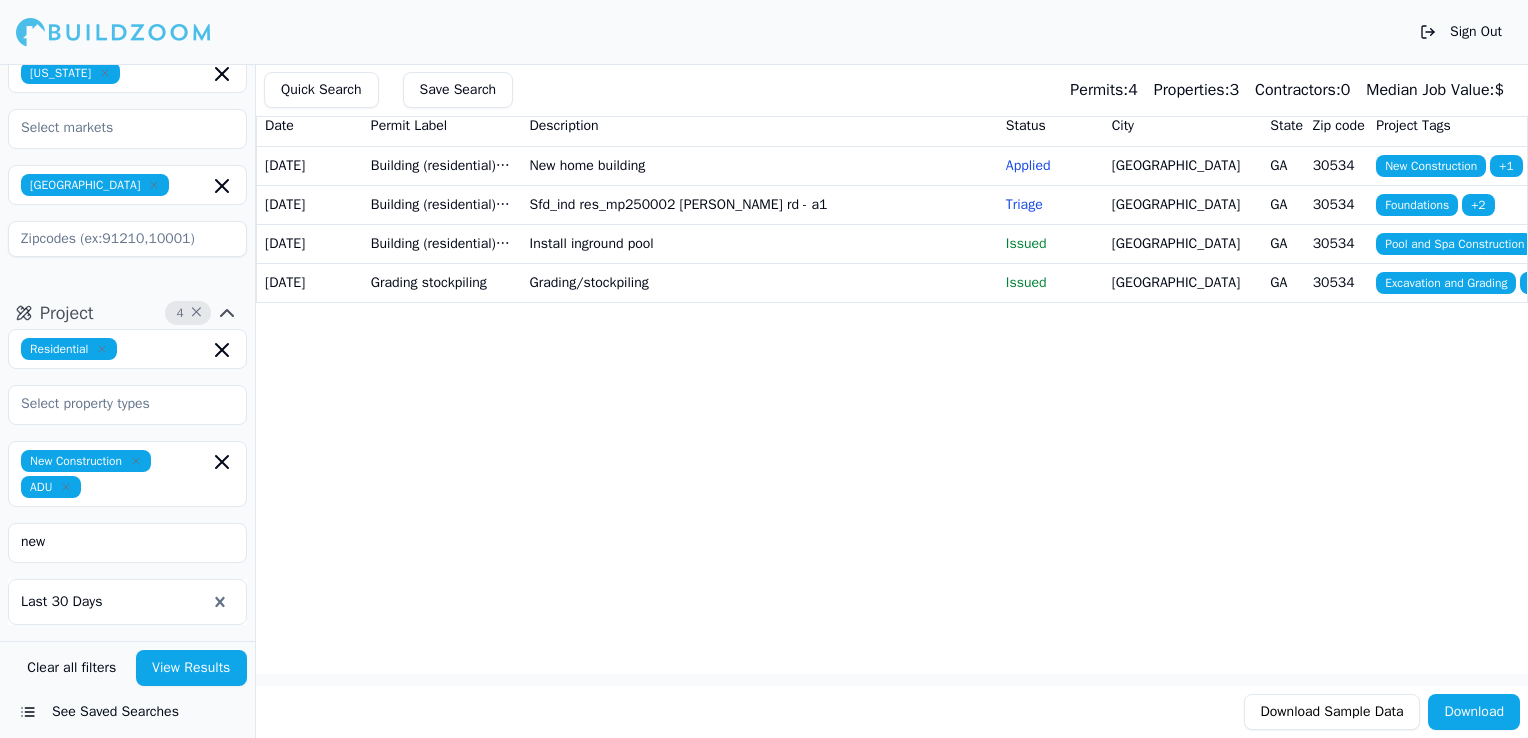 click on "View Results" at bounding box center (192, 668) 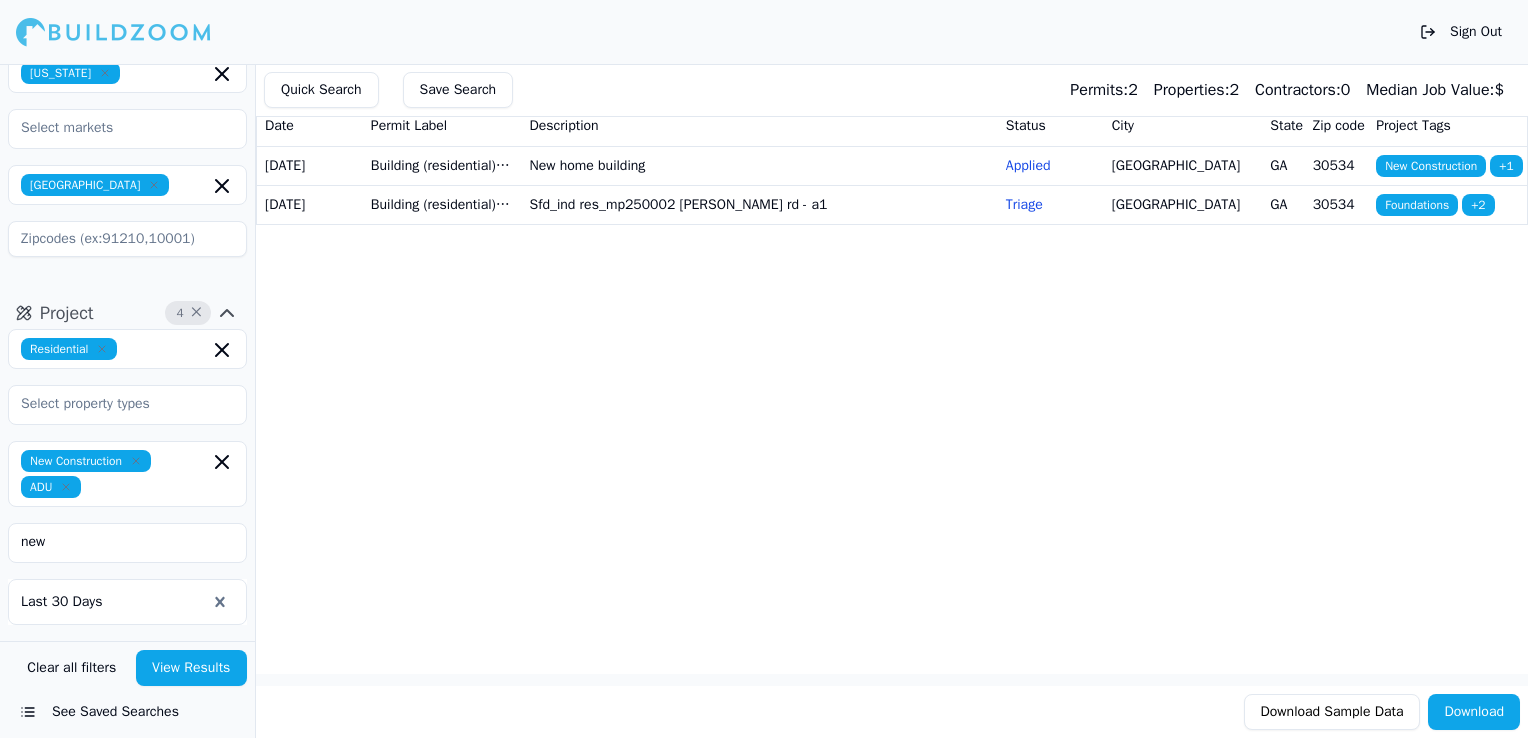click on "Building (residential) - single family detached" at bounding box center [442, 165] 